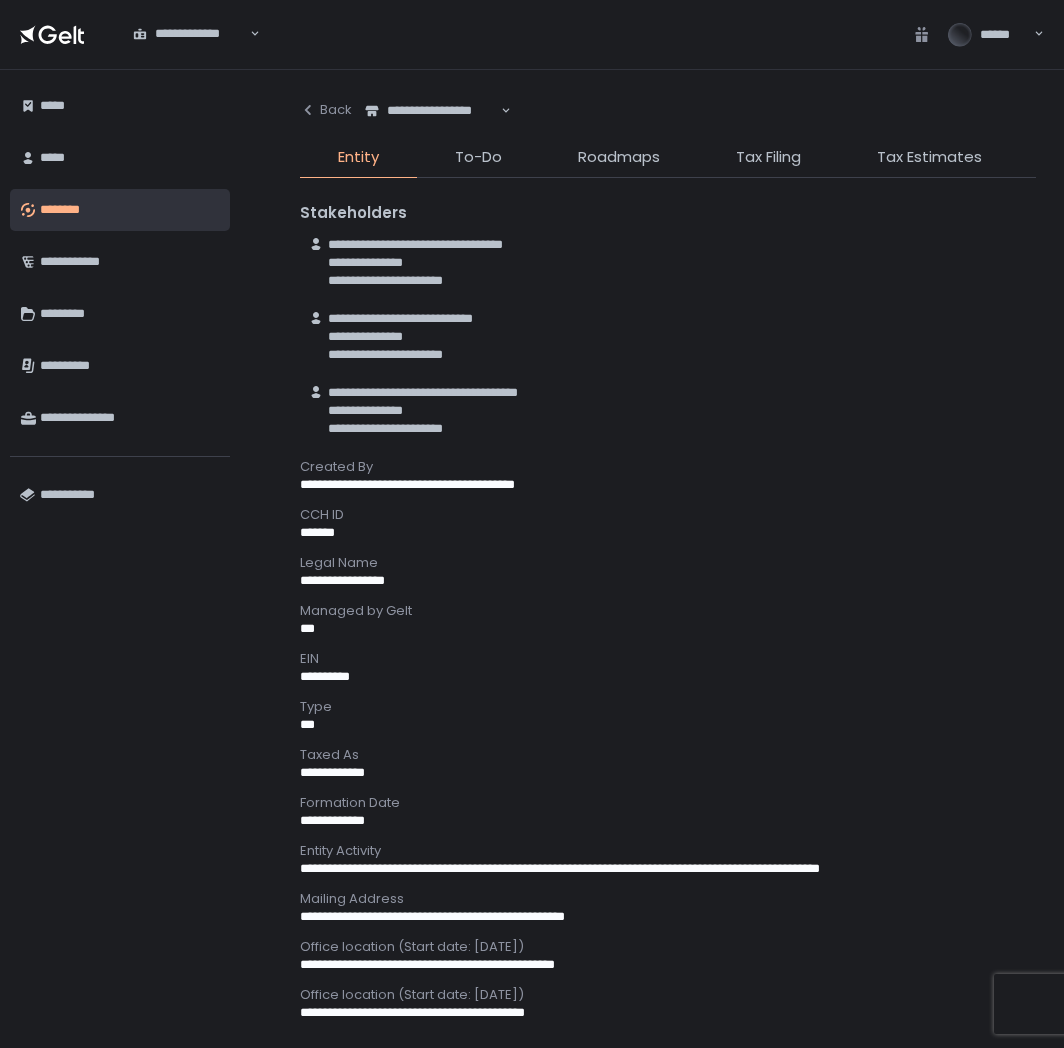 scroll, scrollTop: 0, scrollLeft: 0, axis: both 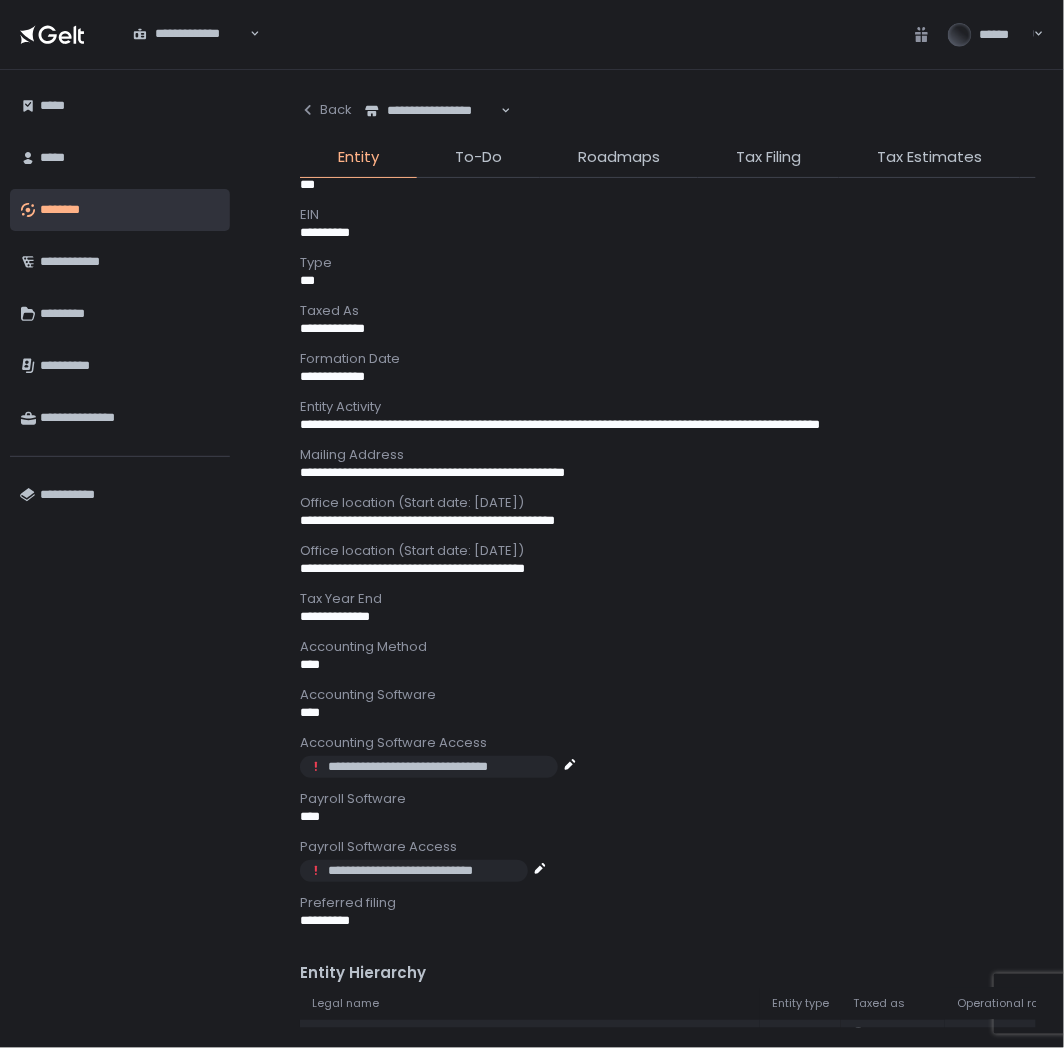 click on "**********" at bounding box center (666, 521) 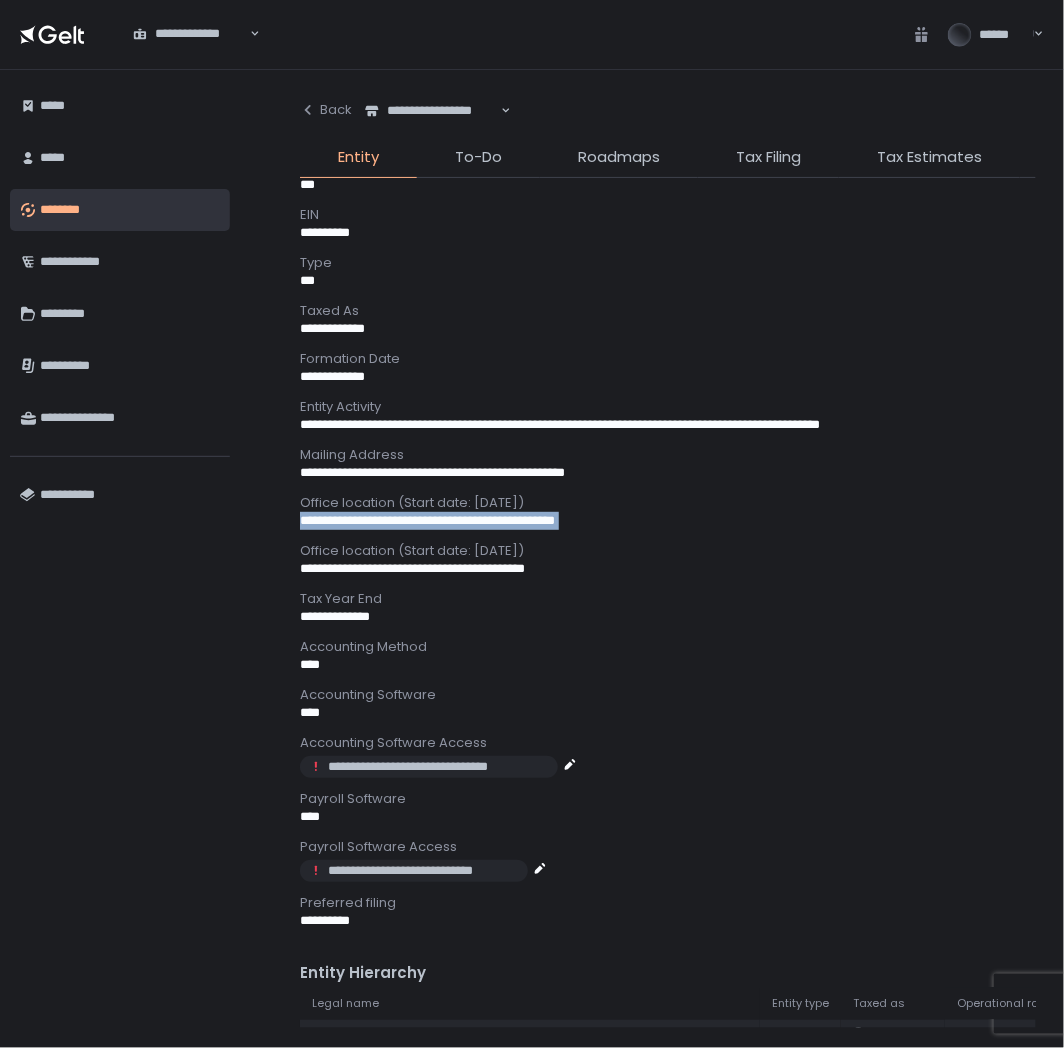click on "**********" at bounding box center (666, 521) 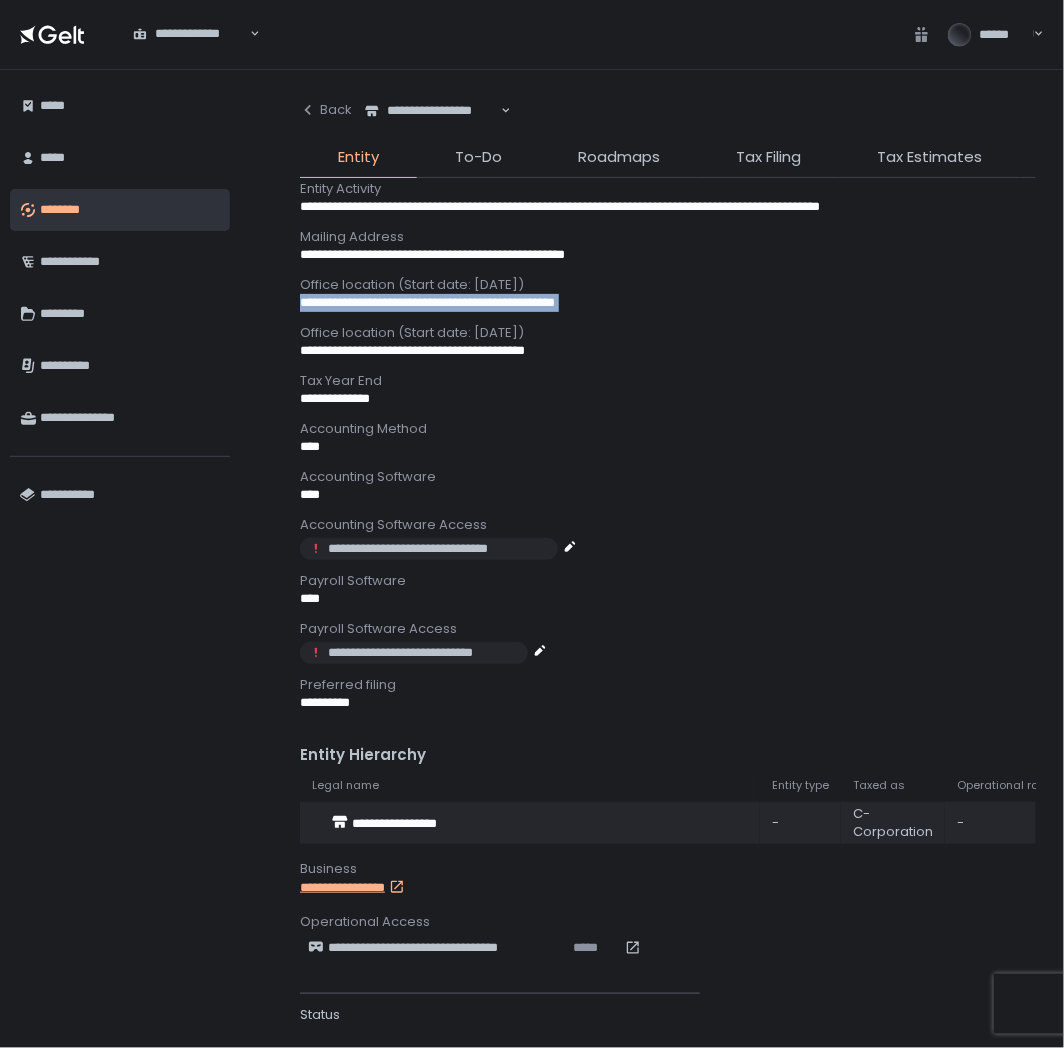 scroll, scrollTop: 666, scrollLeft: 0, axis: vertical 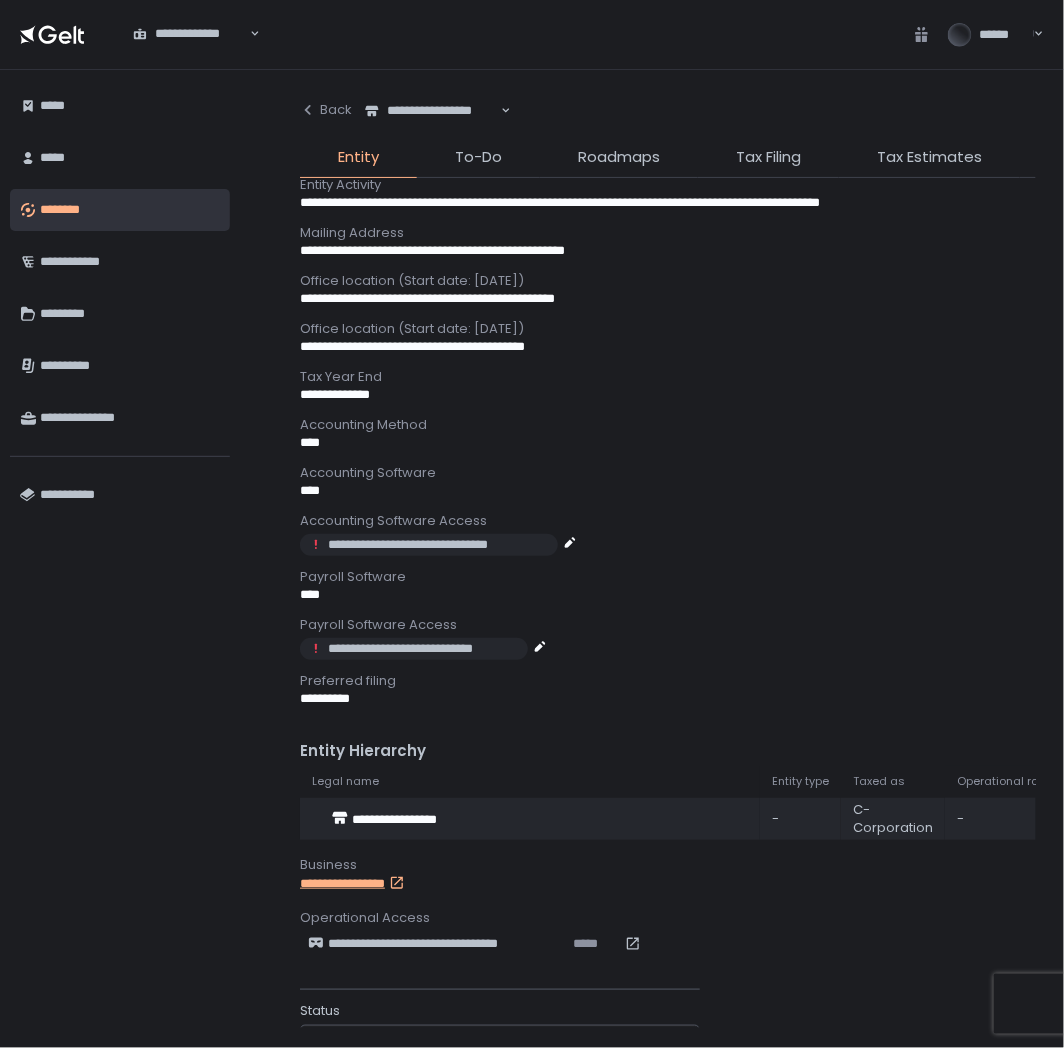 click on "Accounting Software Access" 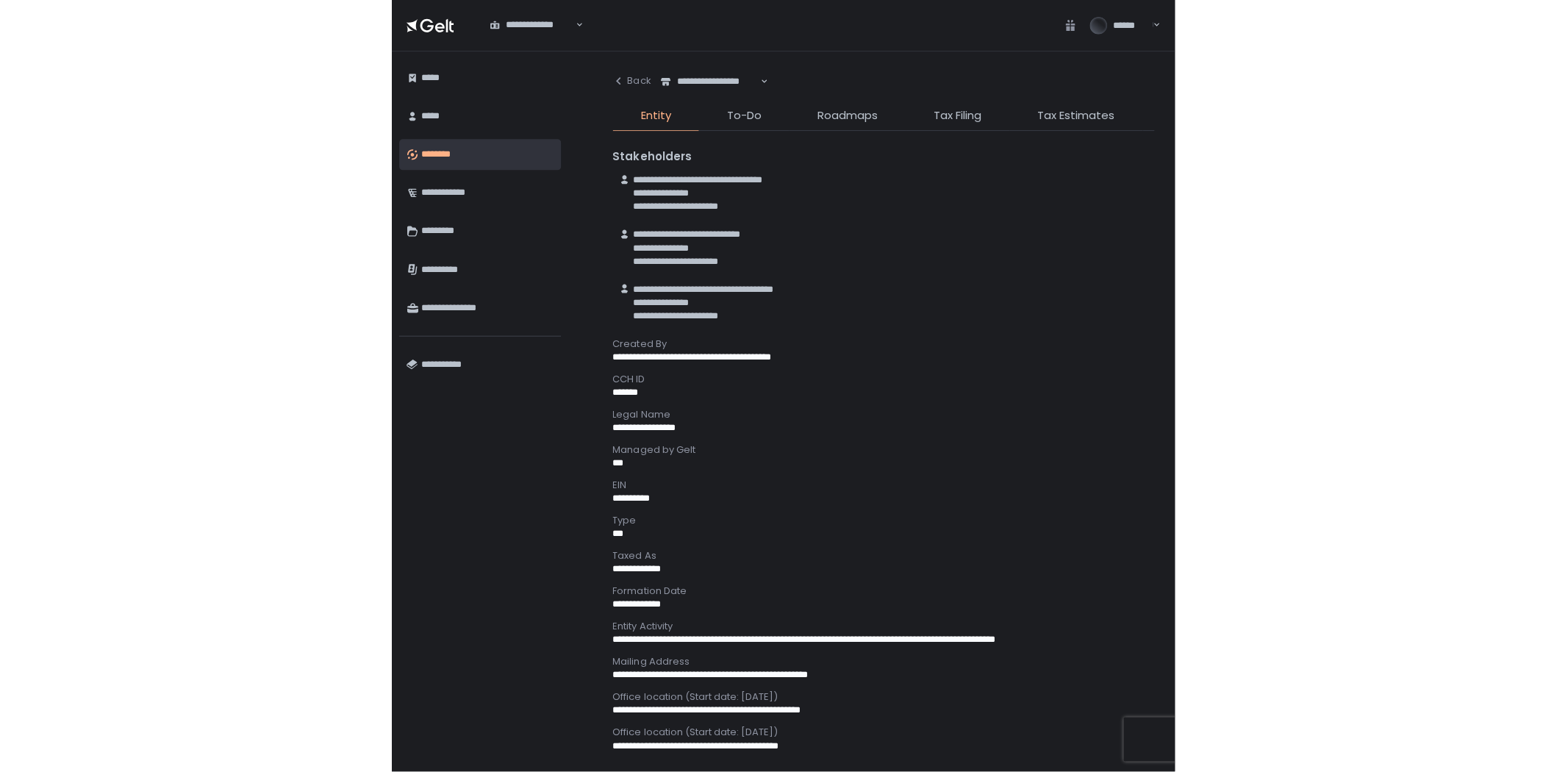 scroll, scrollTop: 408, scrollLeft: 0, axis: vertical 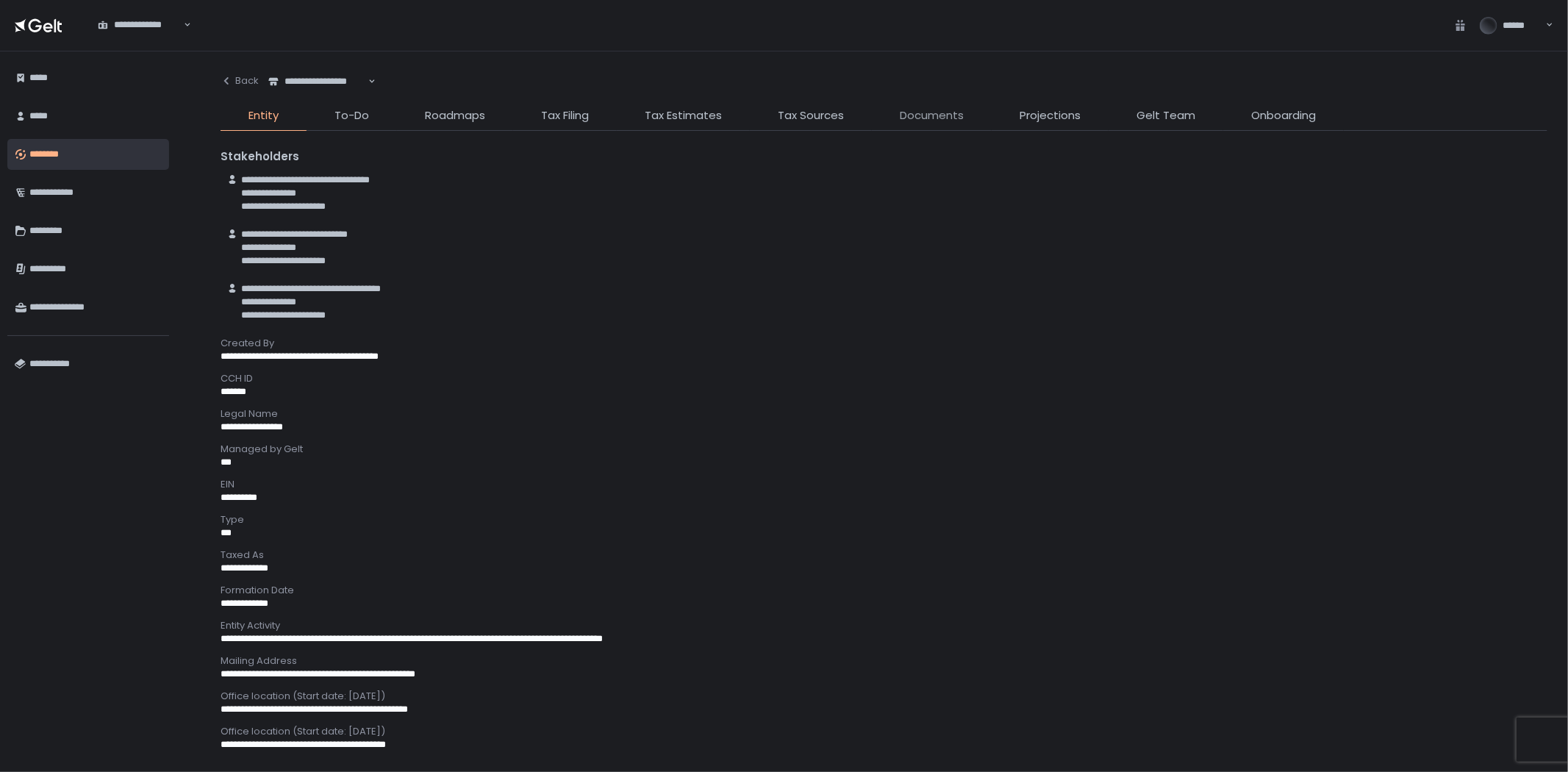 click on "Documents" at bounding box center [931, 115] 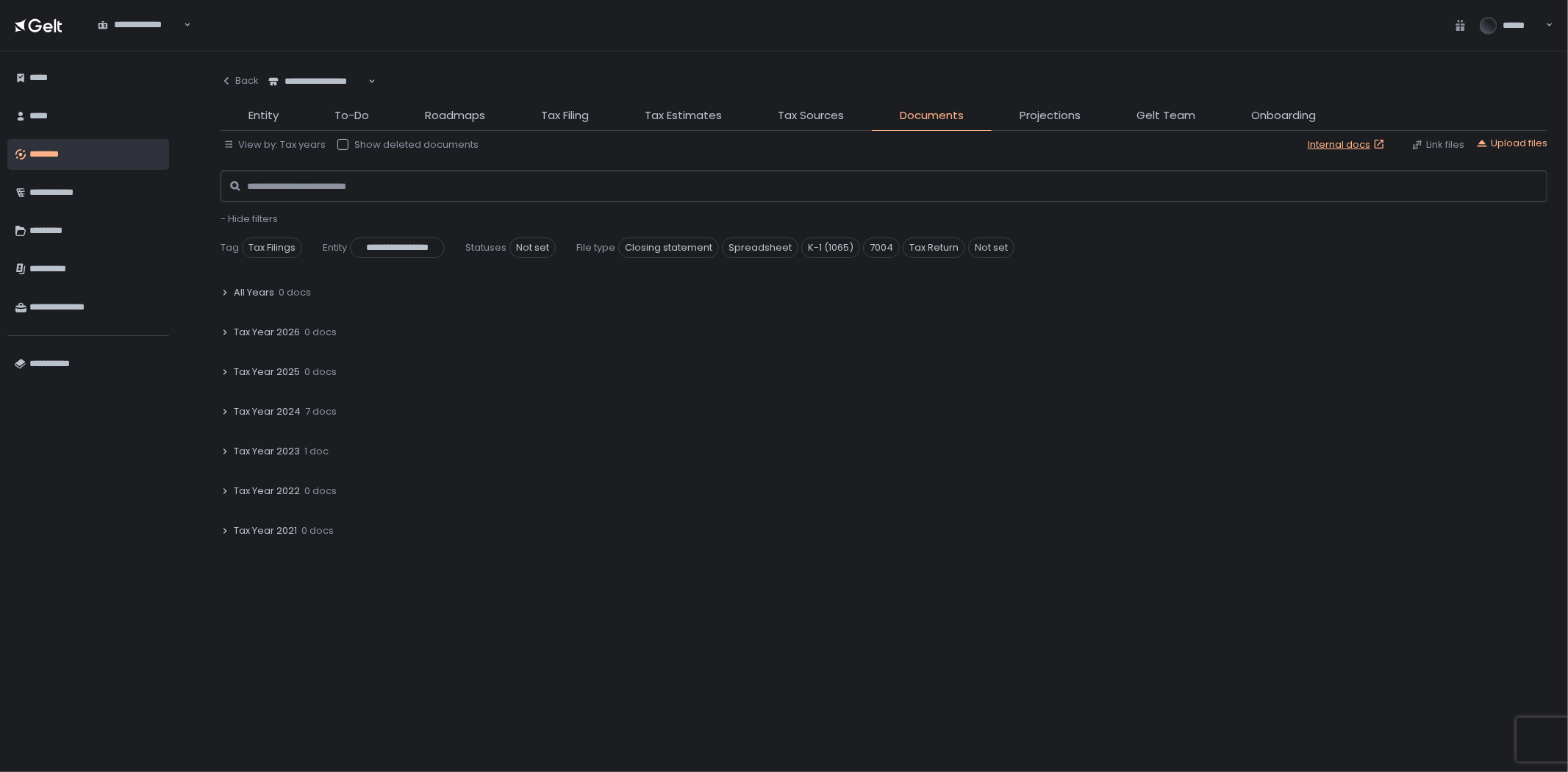 click 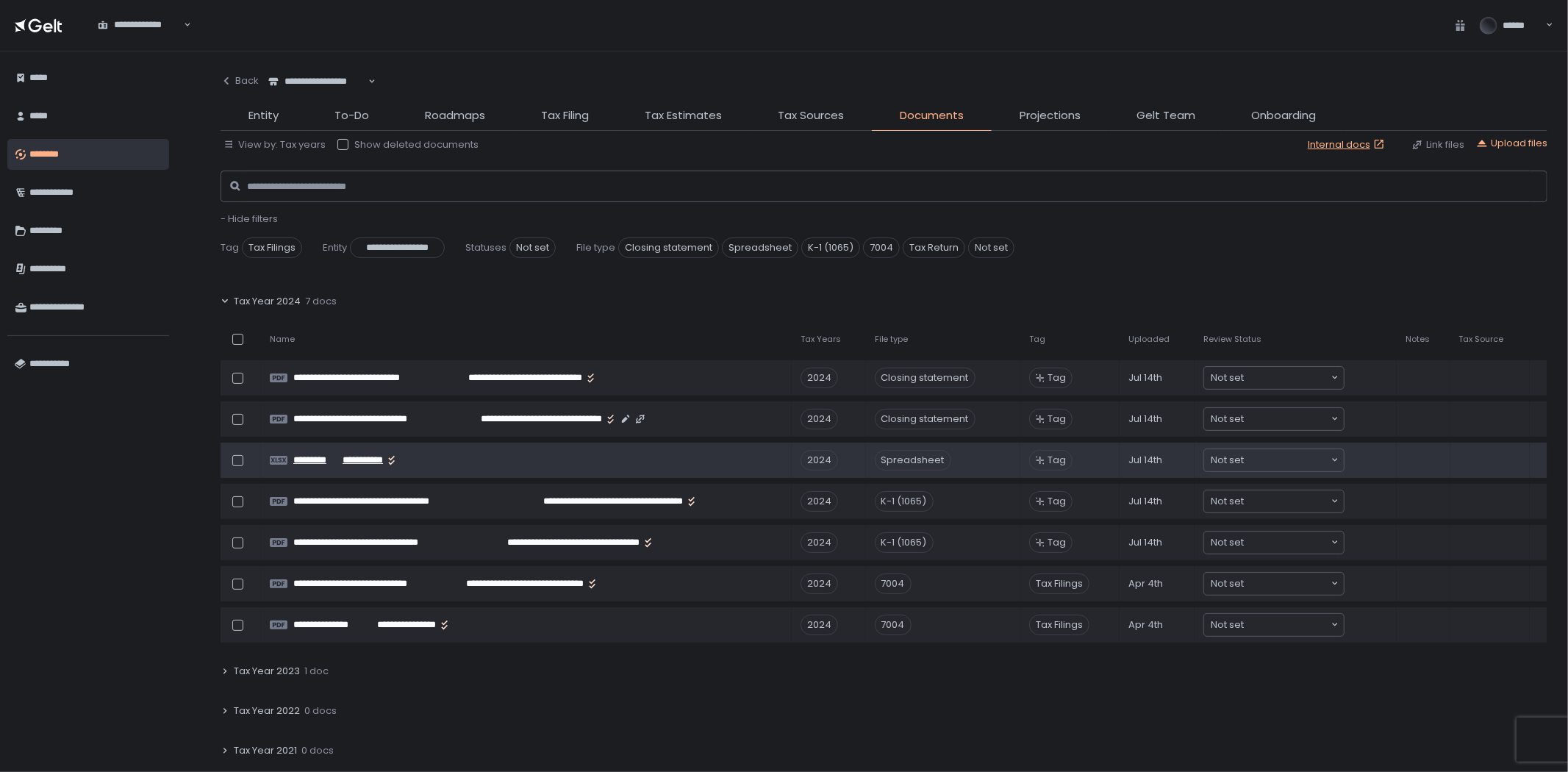 scroll, scrollTop: 82, scrollLeft: 0, axis: vertical 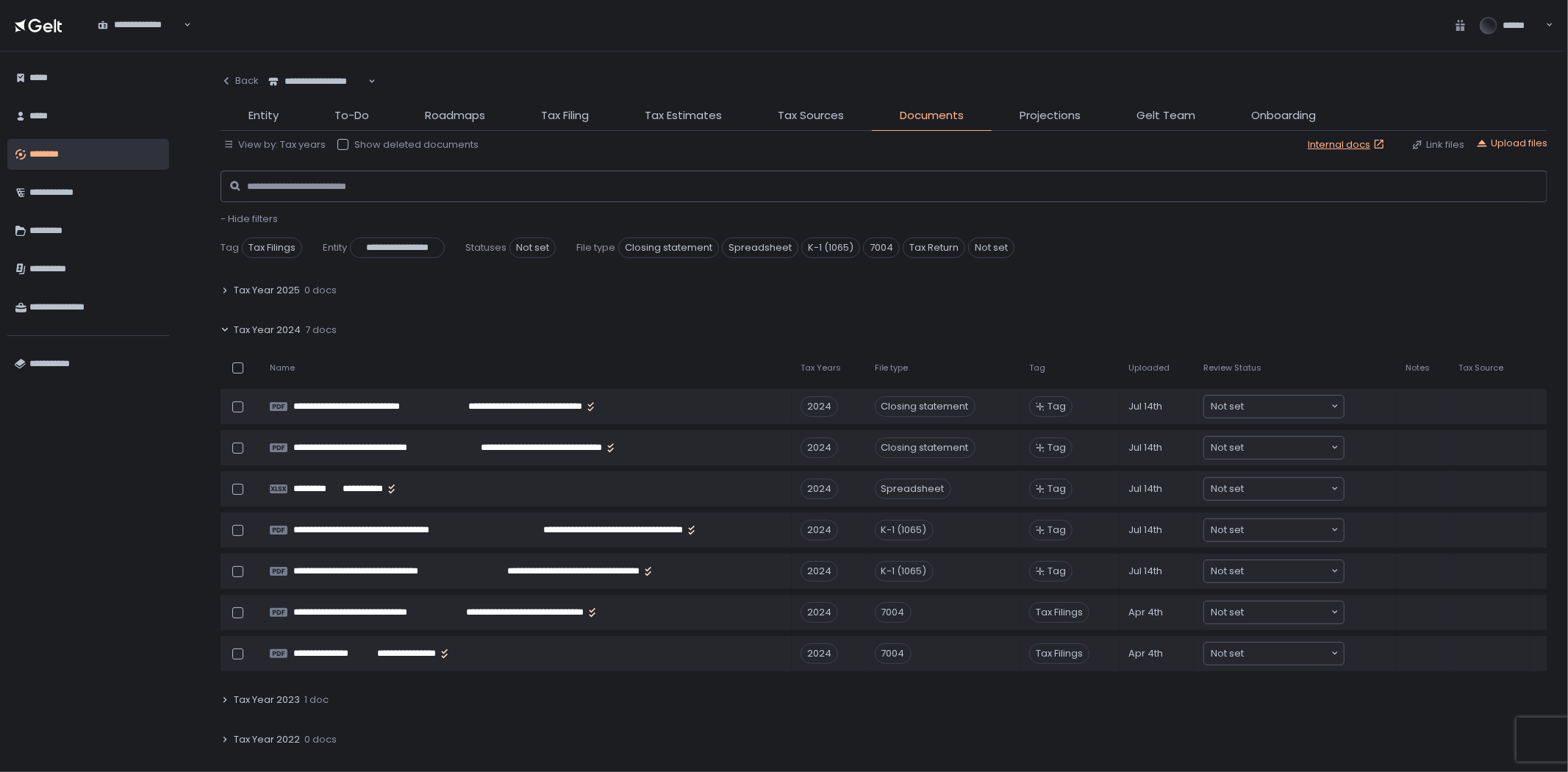 click 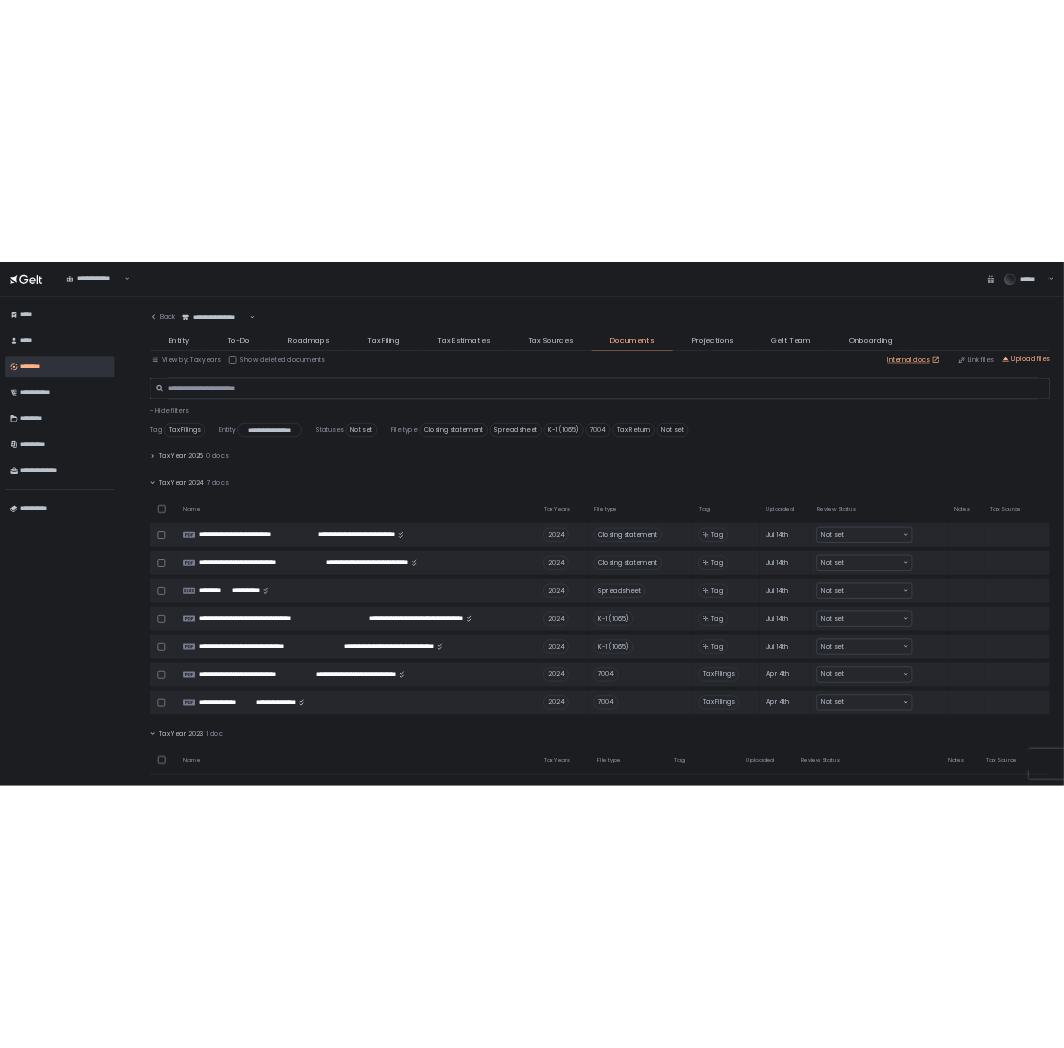 scroll, scrollTop: 0, scrollLeft: 0, axis: both 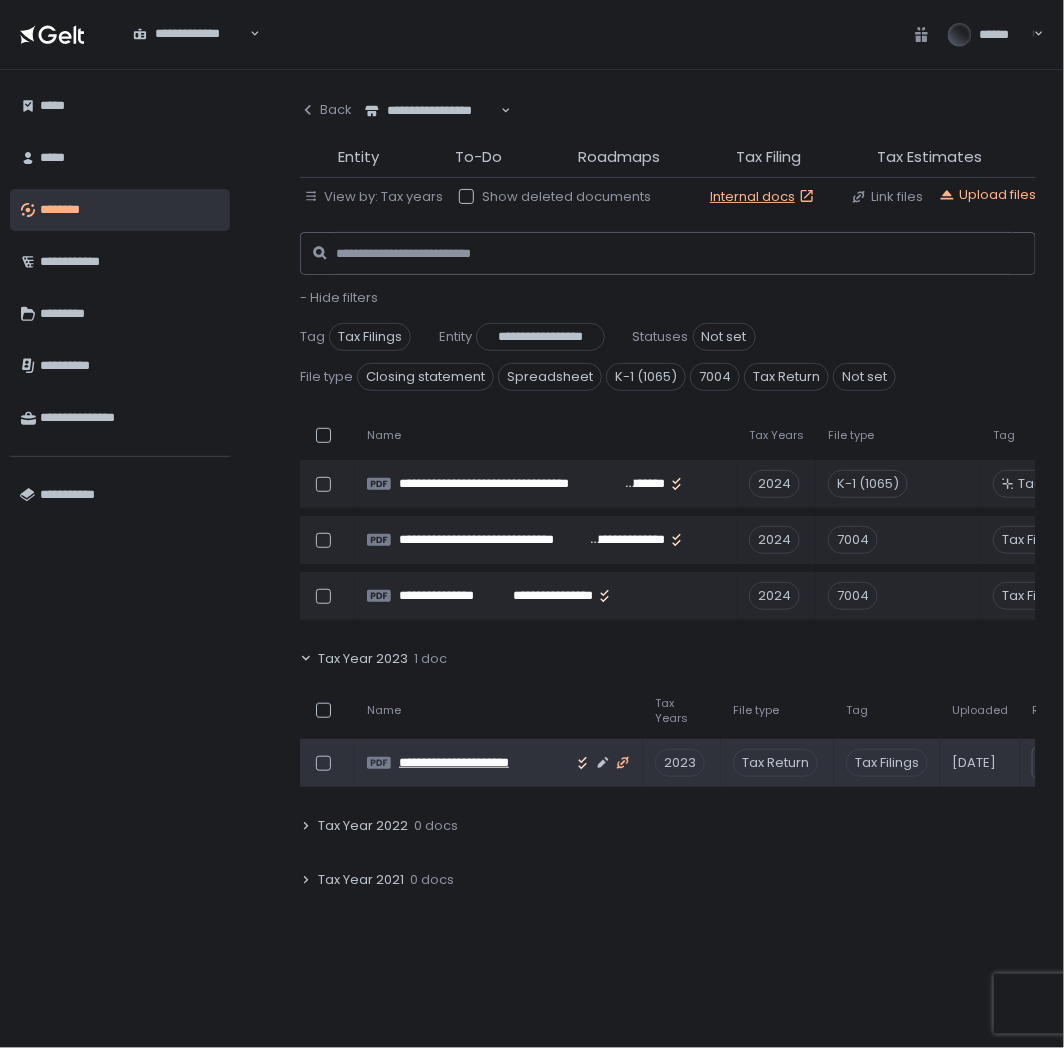 click 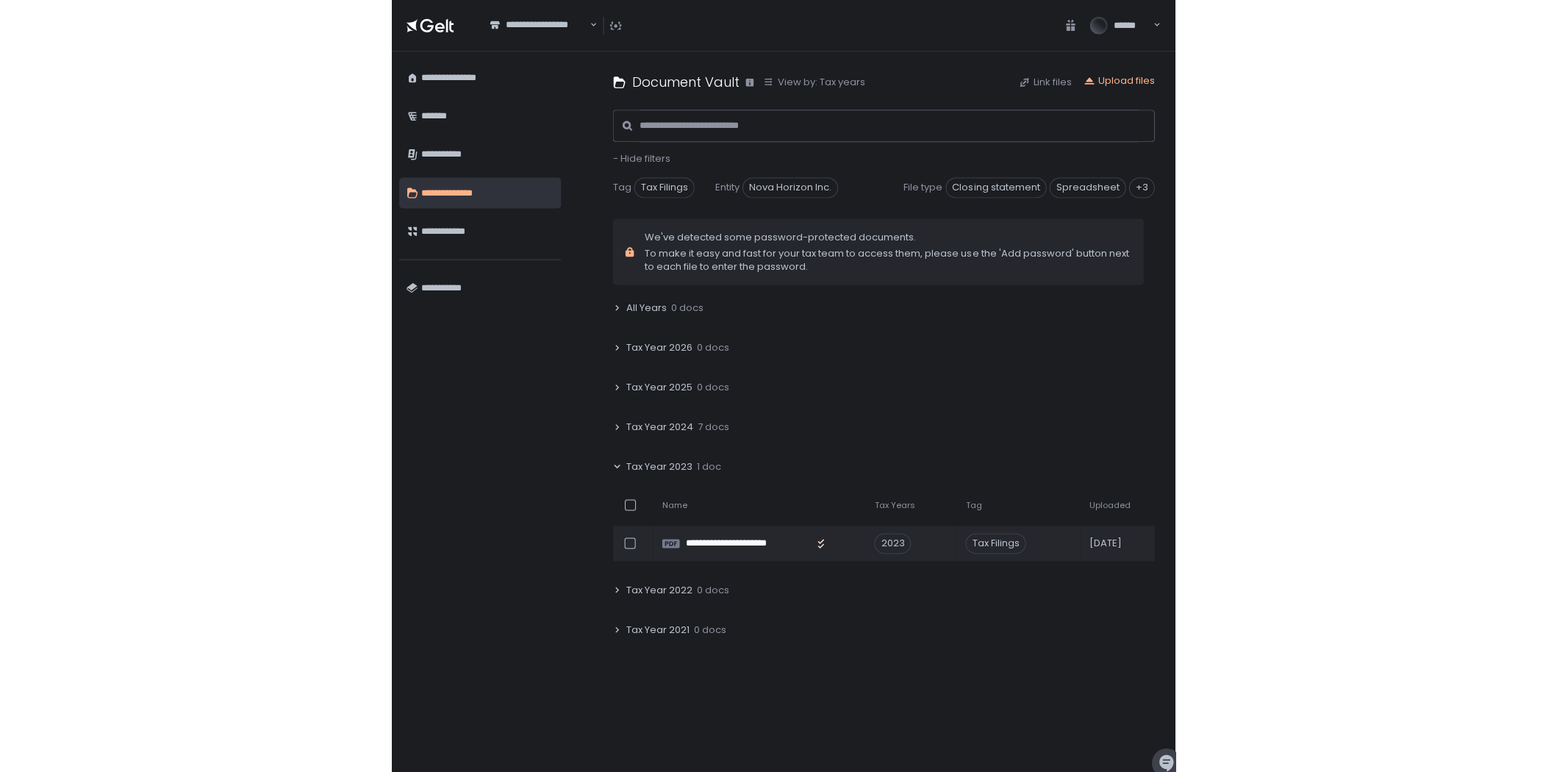 scroll, scrollTop: 0, scrollLeft: 0, axis: both 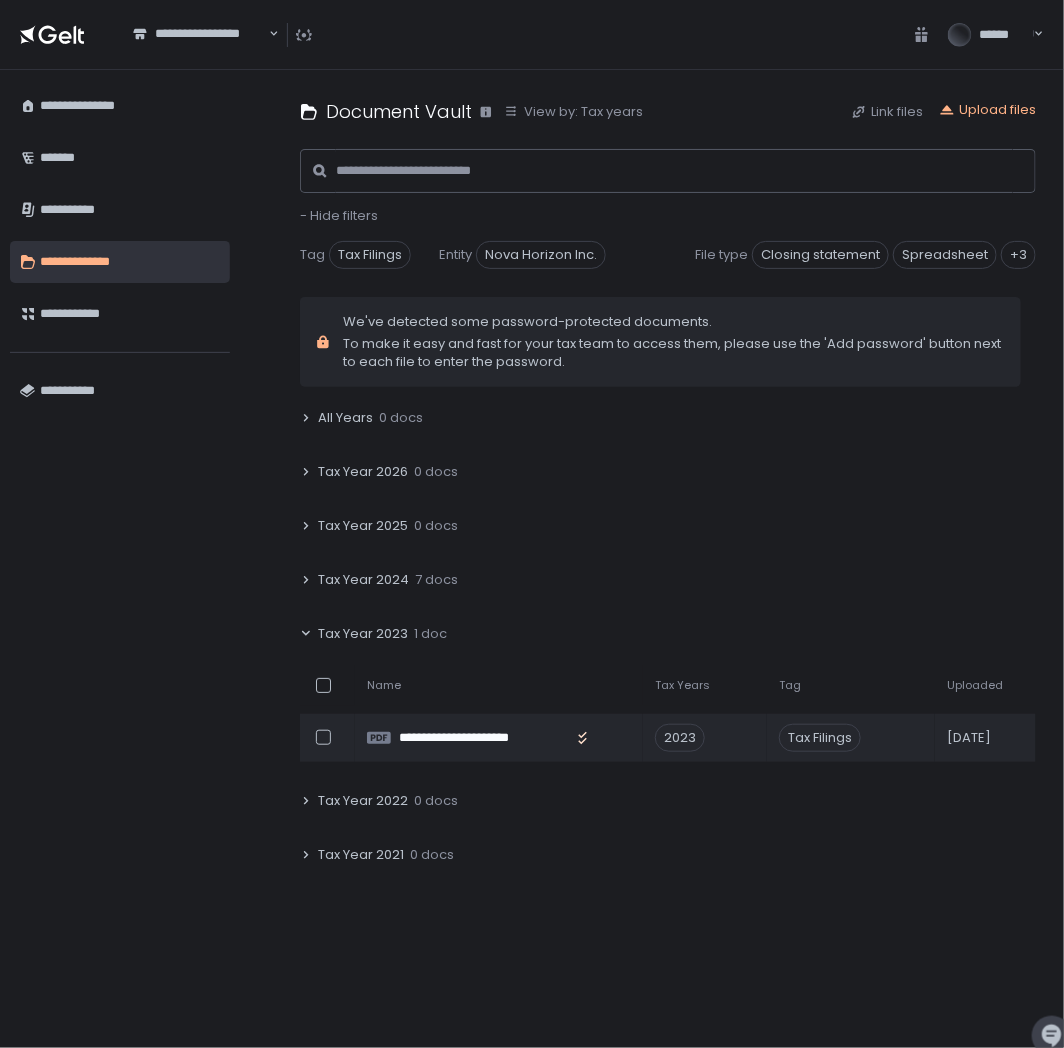 click 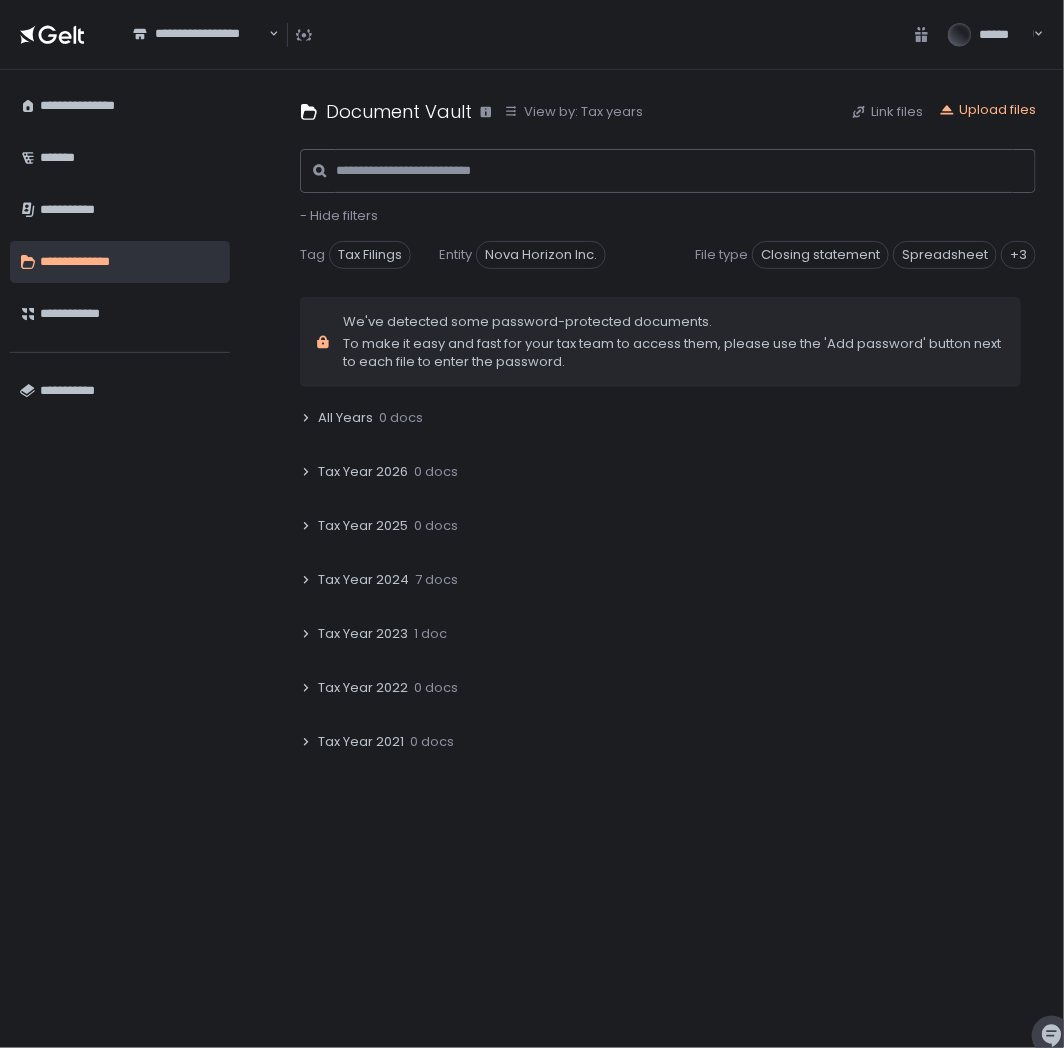 click 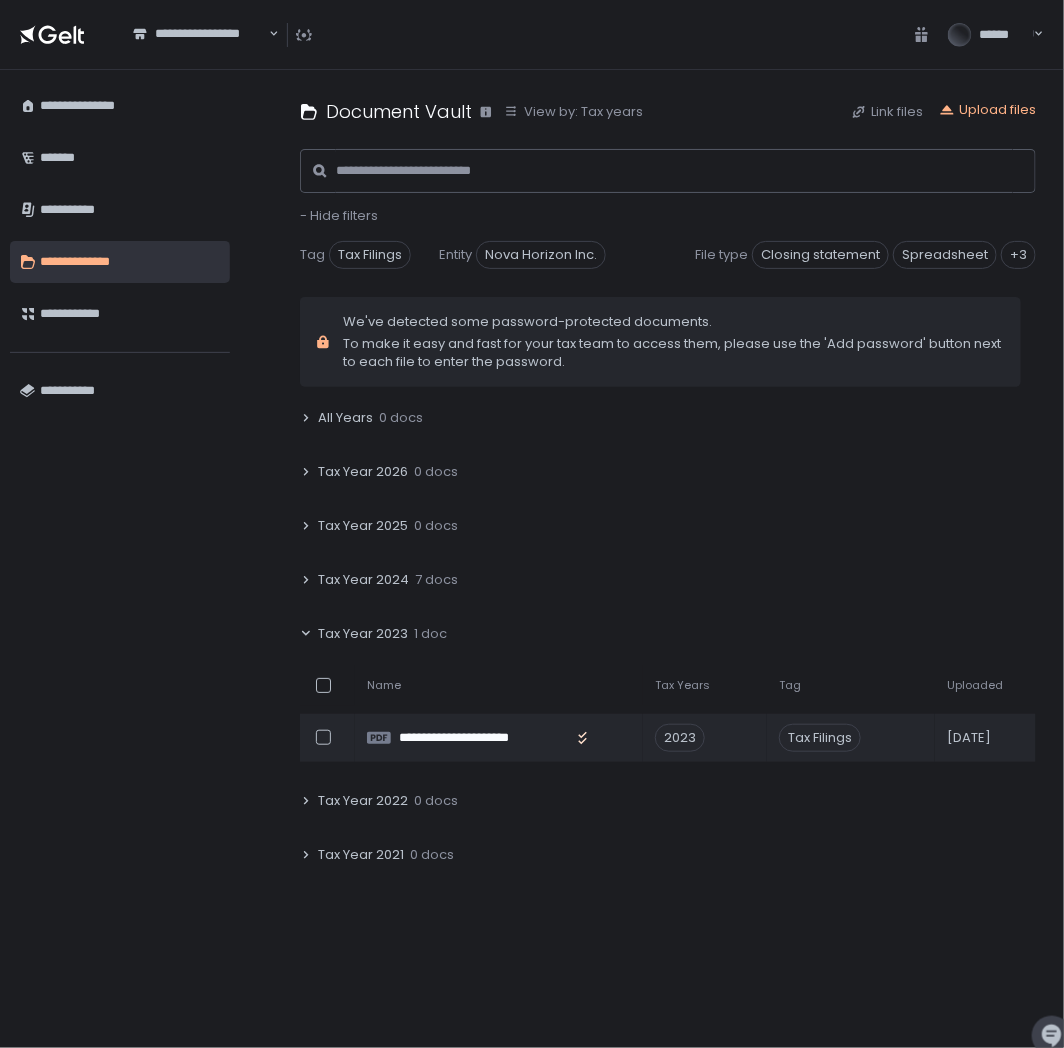 drag, startPoint x: 305, startPoint y: 583, endPoint x: 342, endPoint y: 575, distance: 37.85499 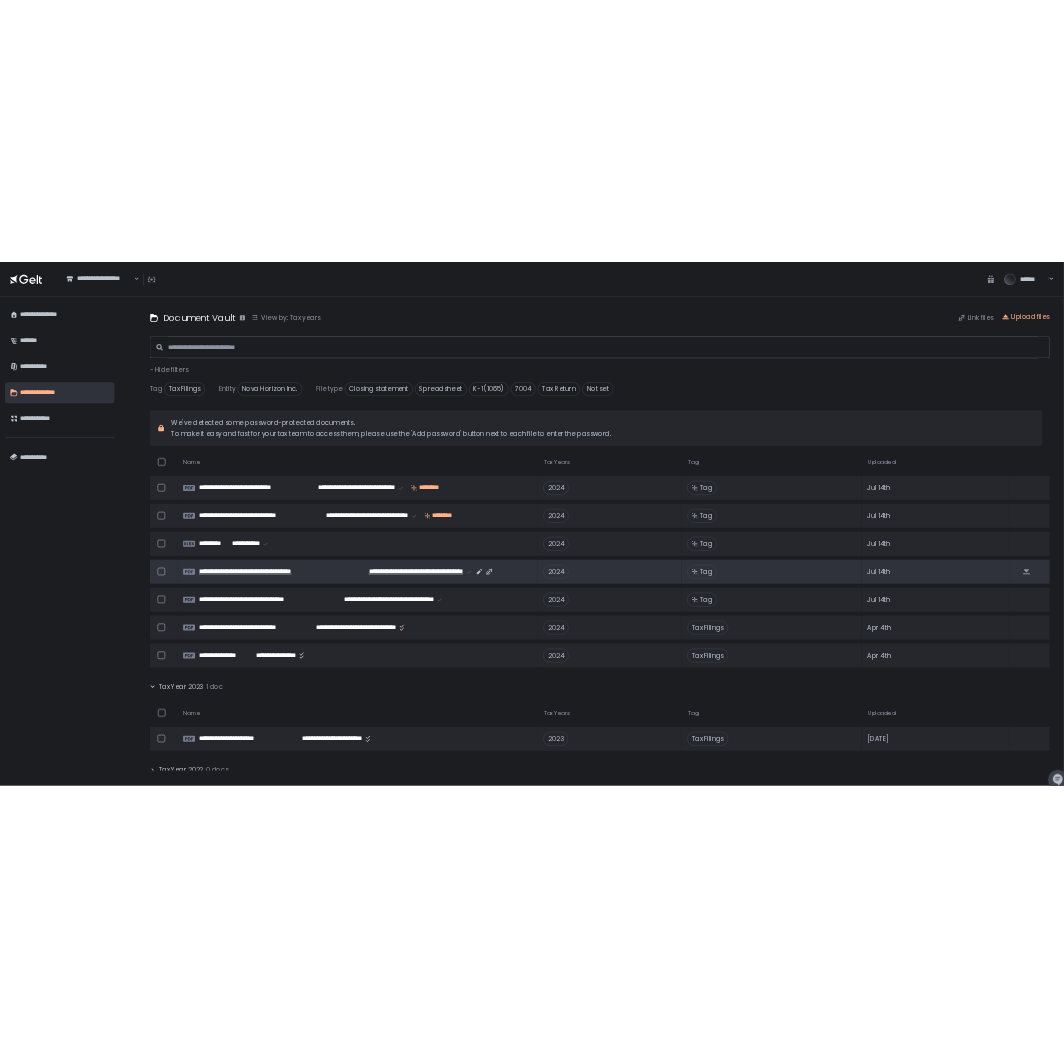 scroll, scrollTop: 174, scrollLeft: 0, axis: vertical 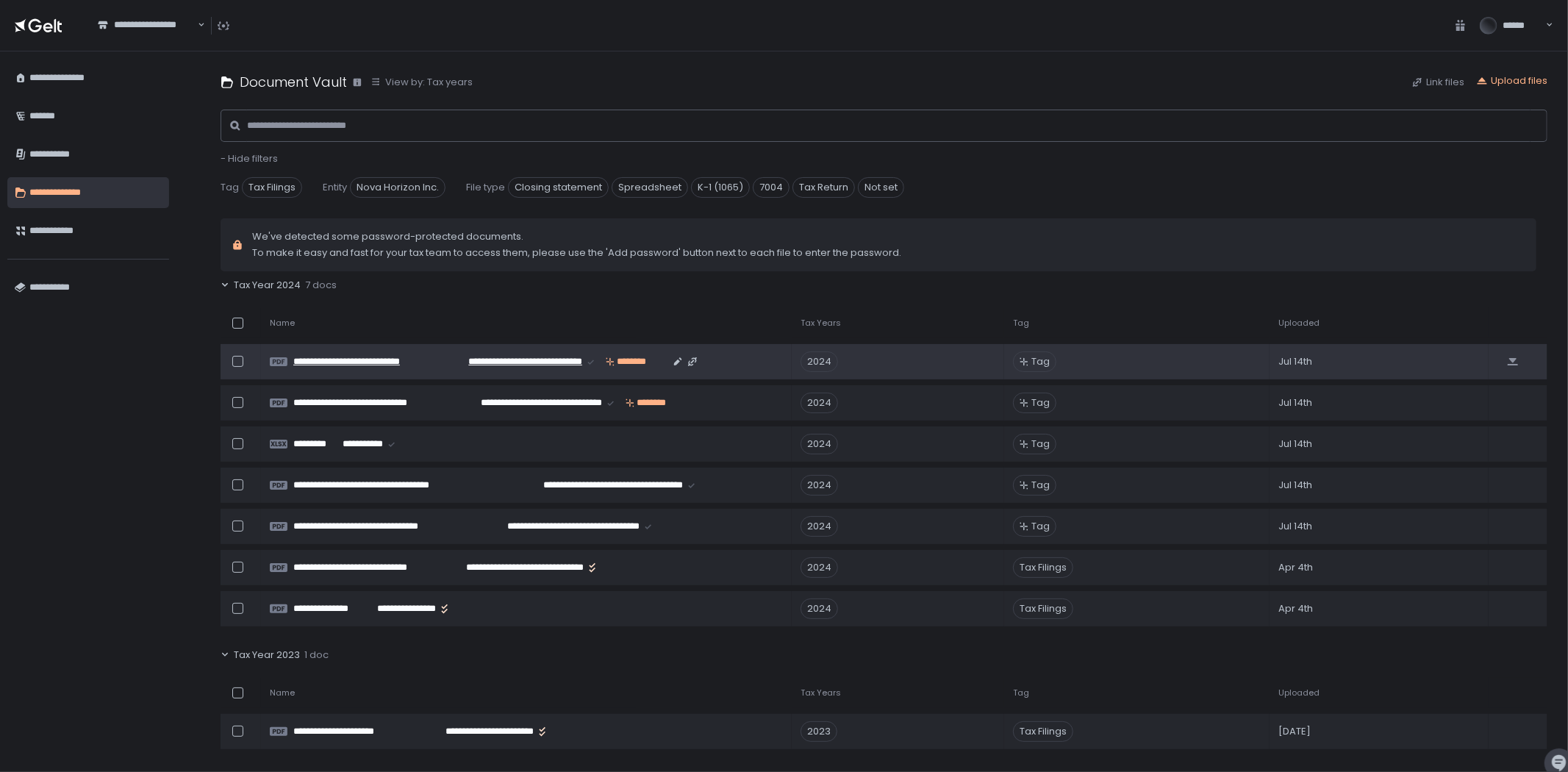 click on "**********" at bounding box center (507, 362) 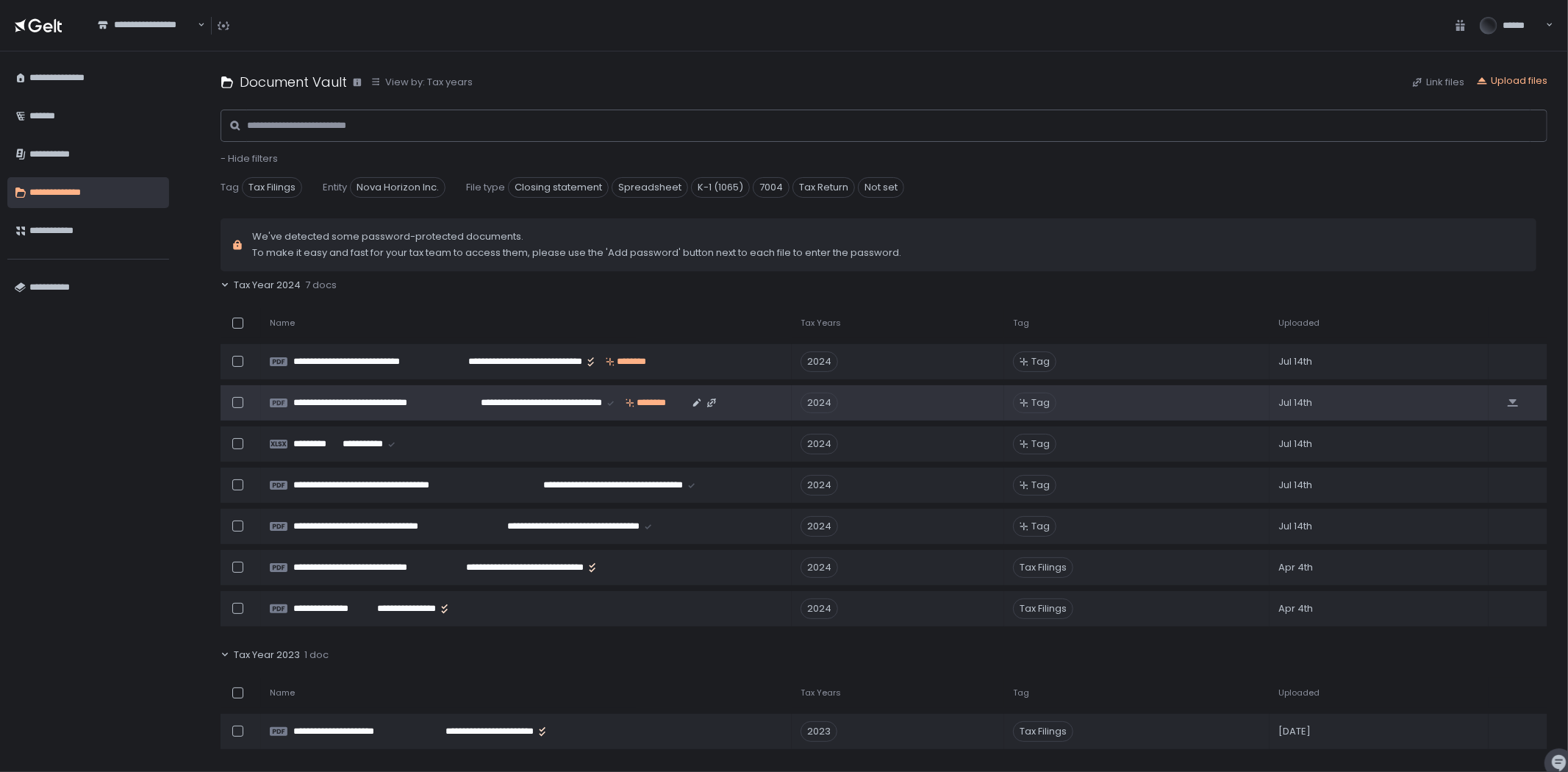 click on "**********" 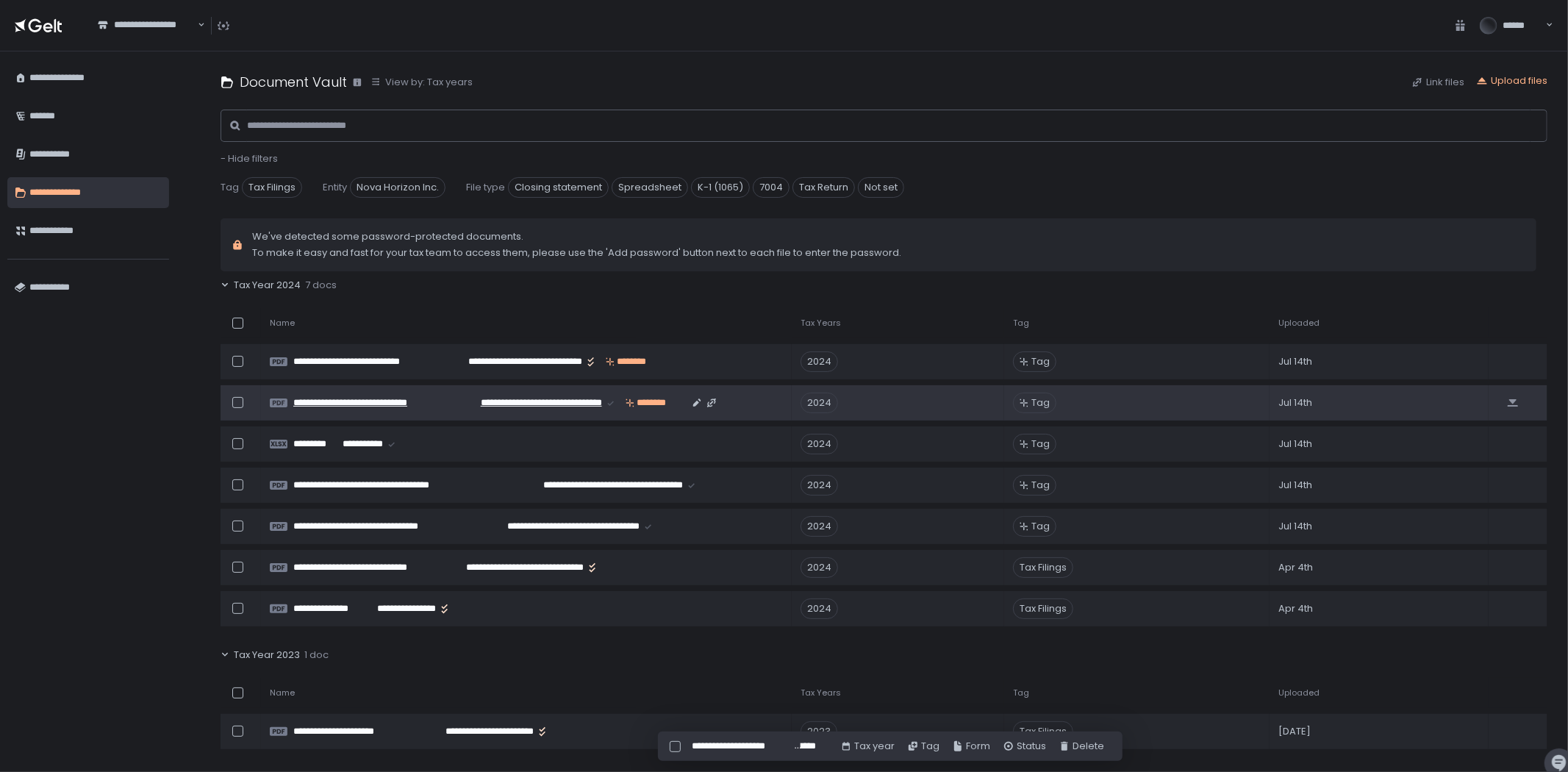click on "**********" at bounding box center (523, 403) 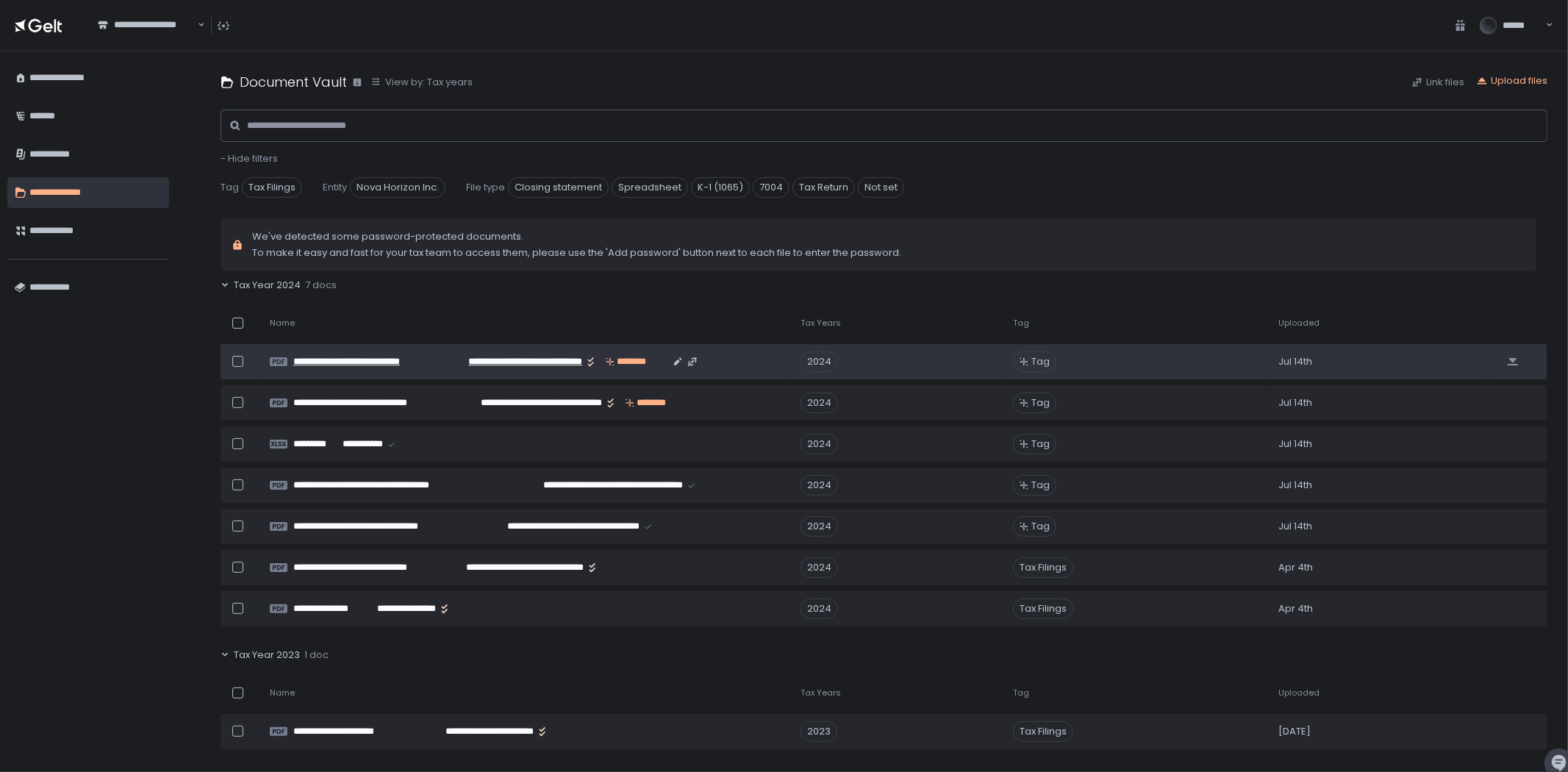 click on "**********" at bounding box center (507, 362) 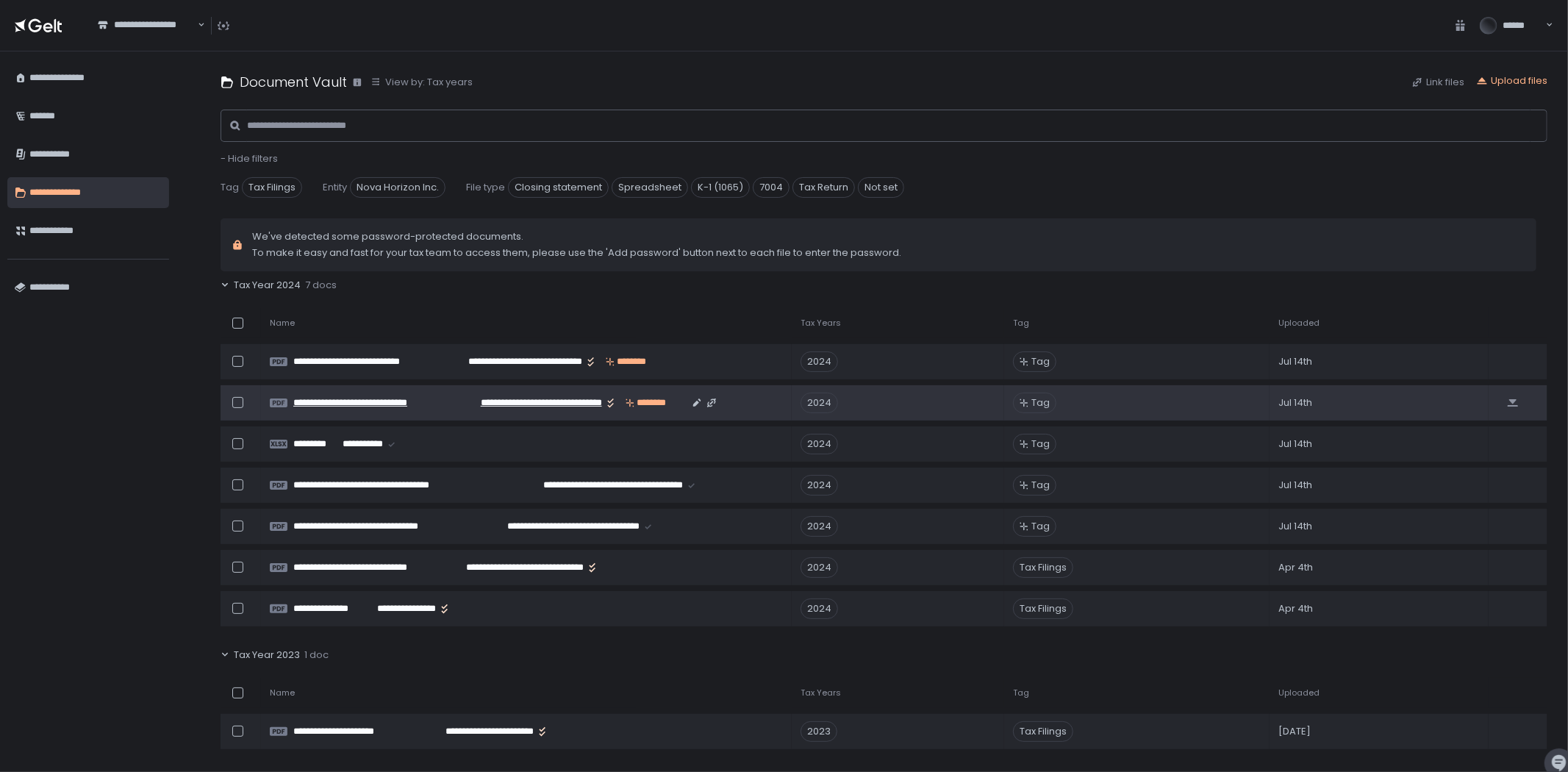 click on "**********" at bounding box center [523, 403] 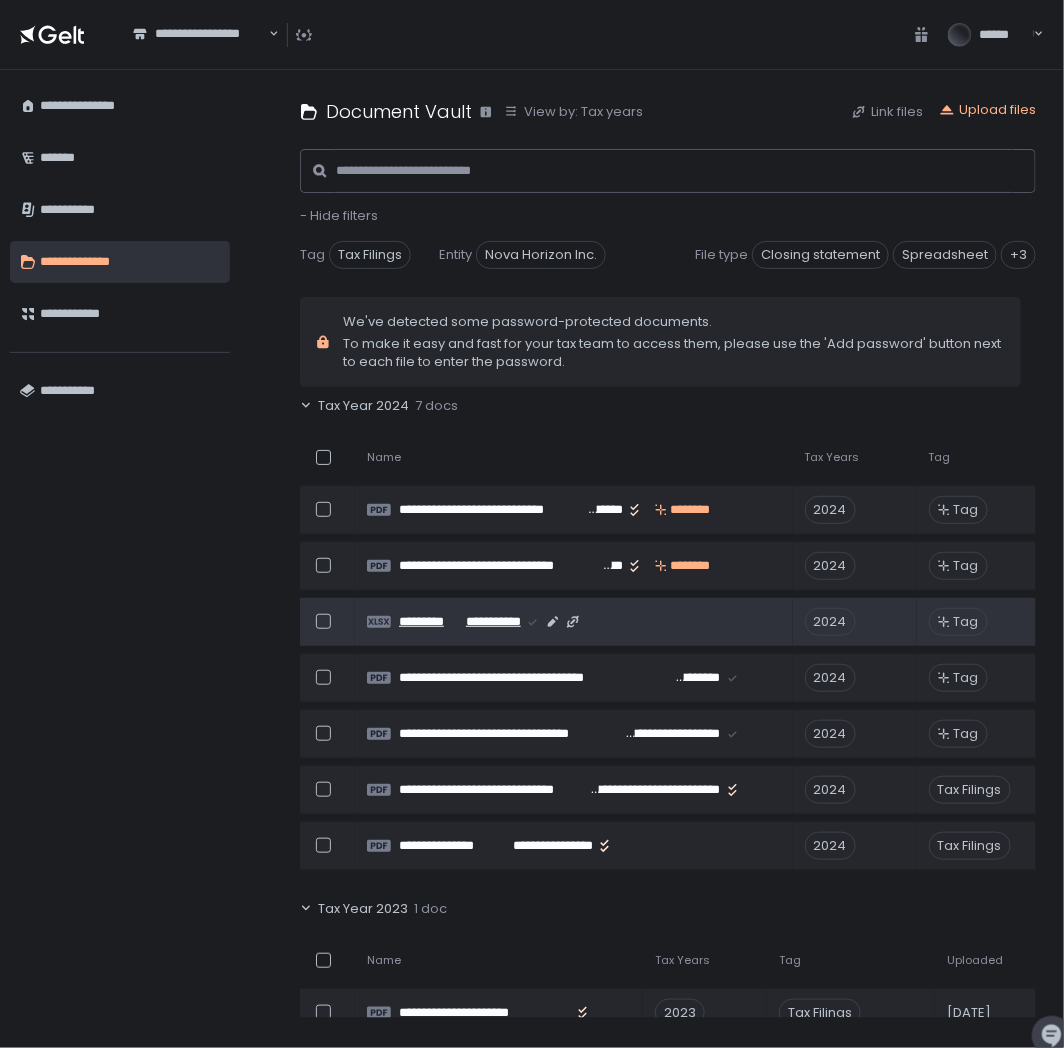 click on "*********" at bounding box center [431, 622] 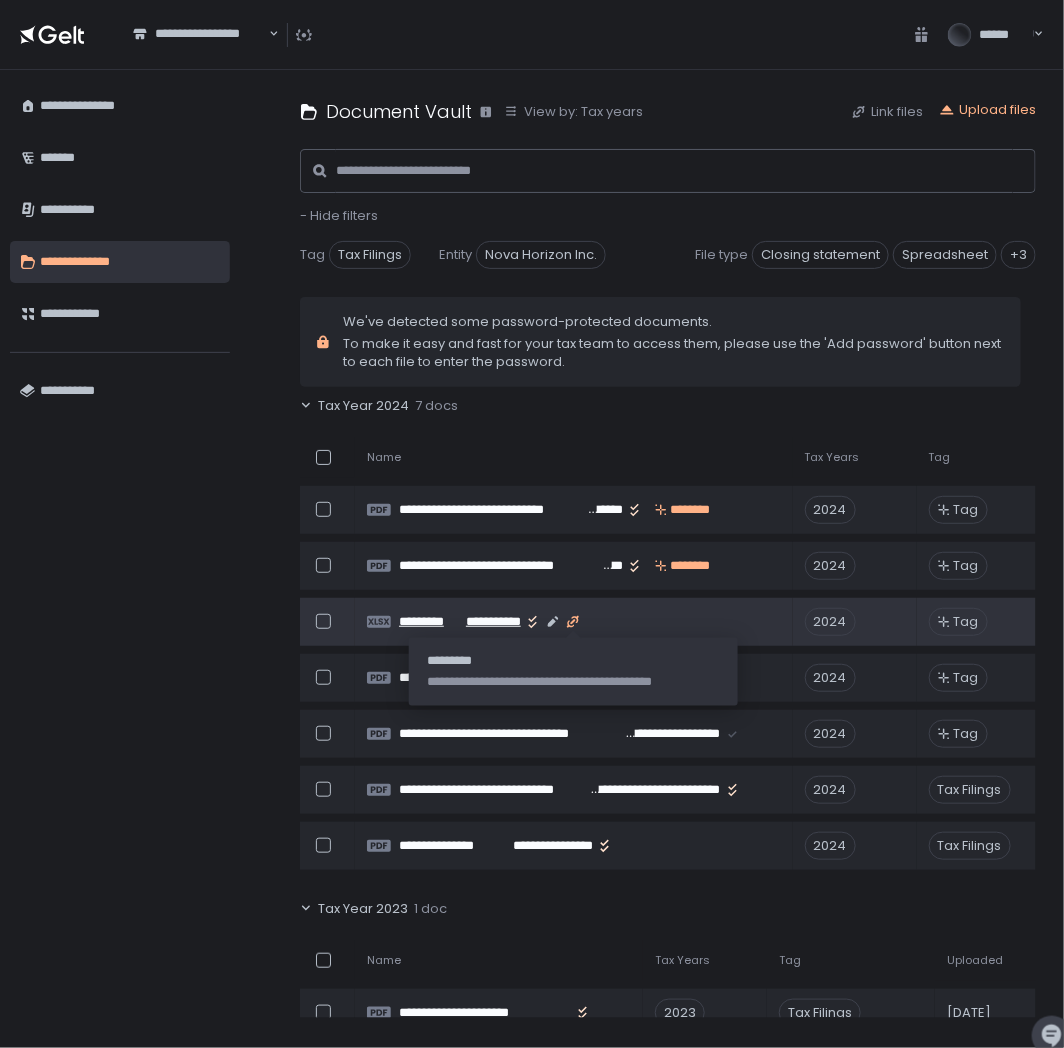 click 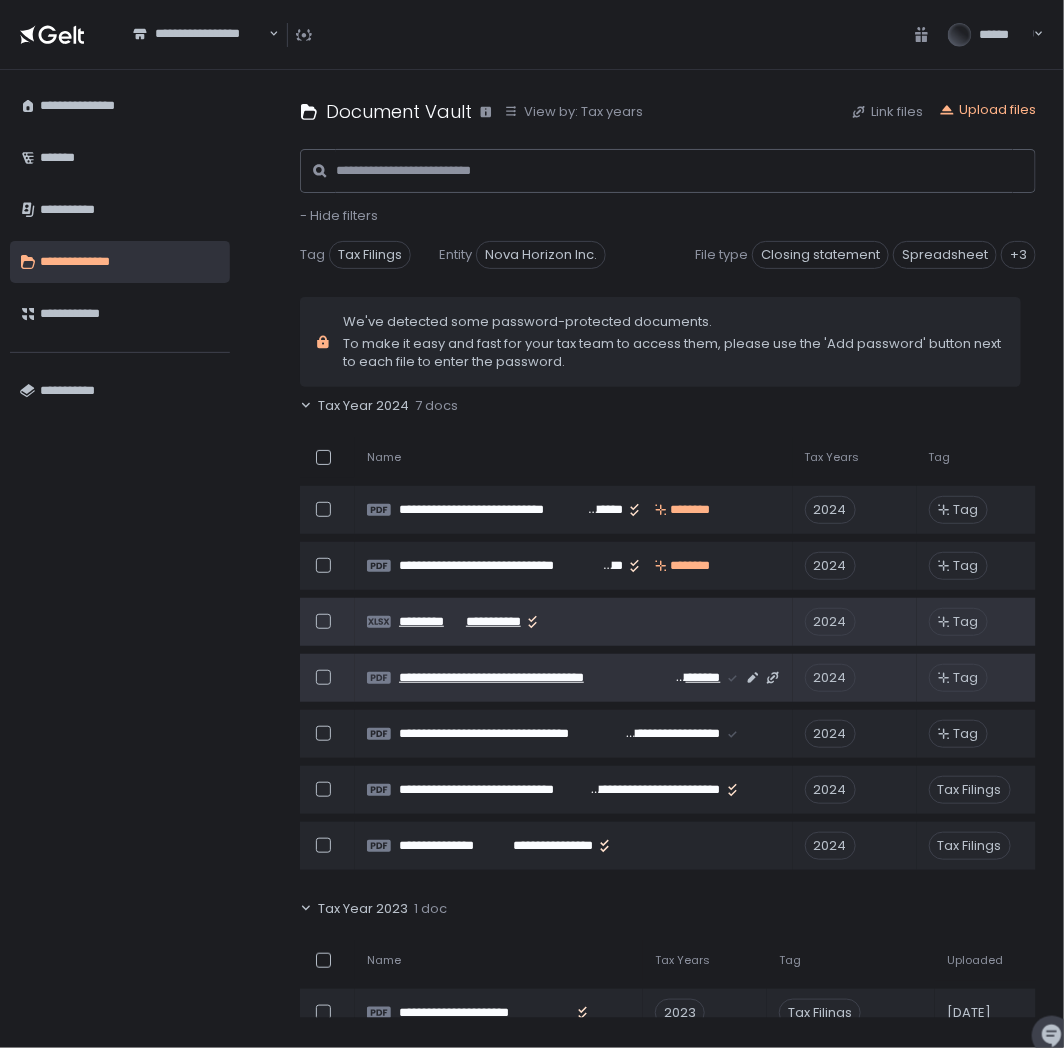 click on "**********" at bounding box center (536, 678) 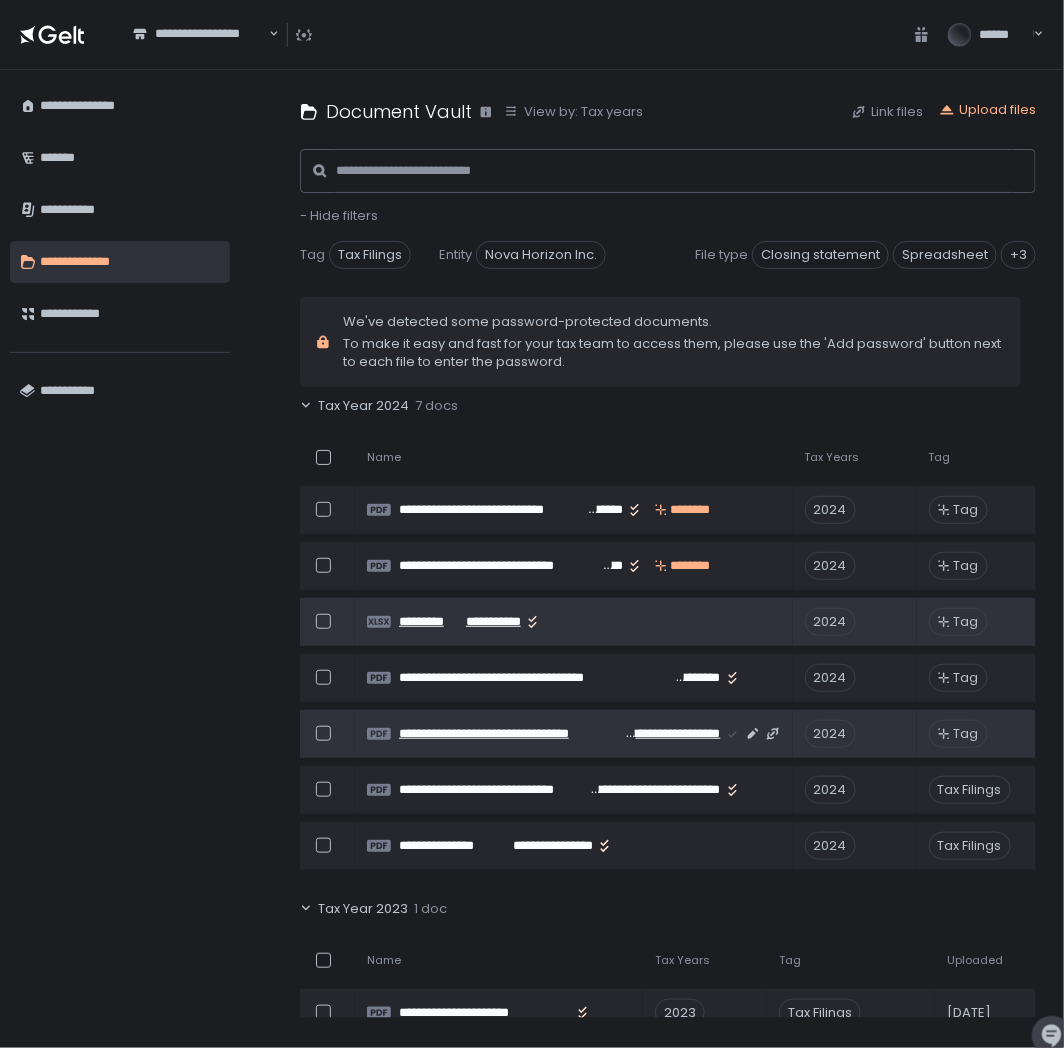 click on "**********" at bounding box center (512, 734) 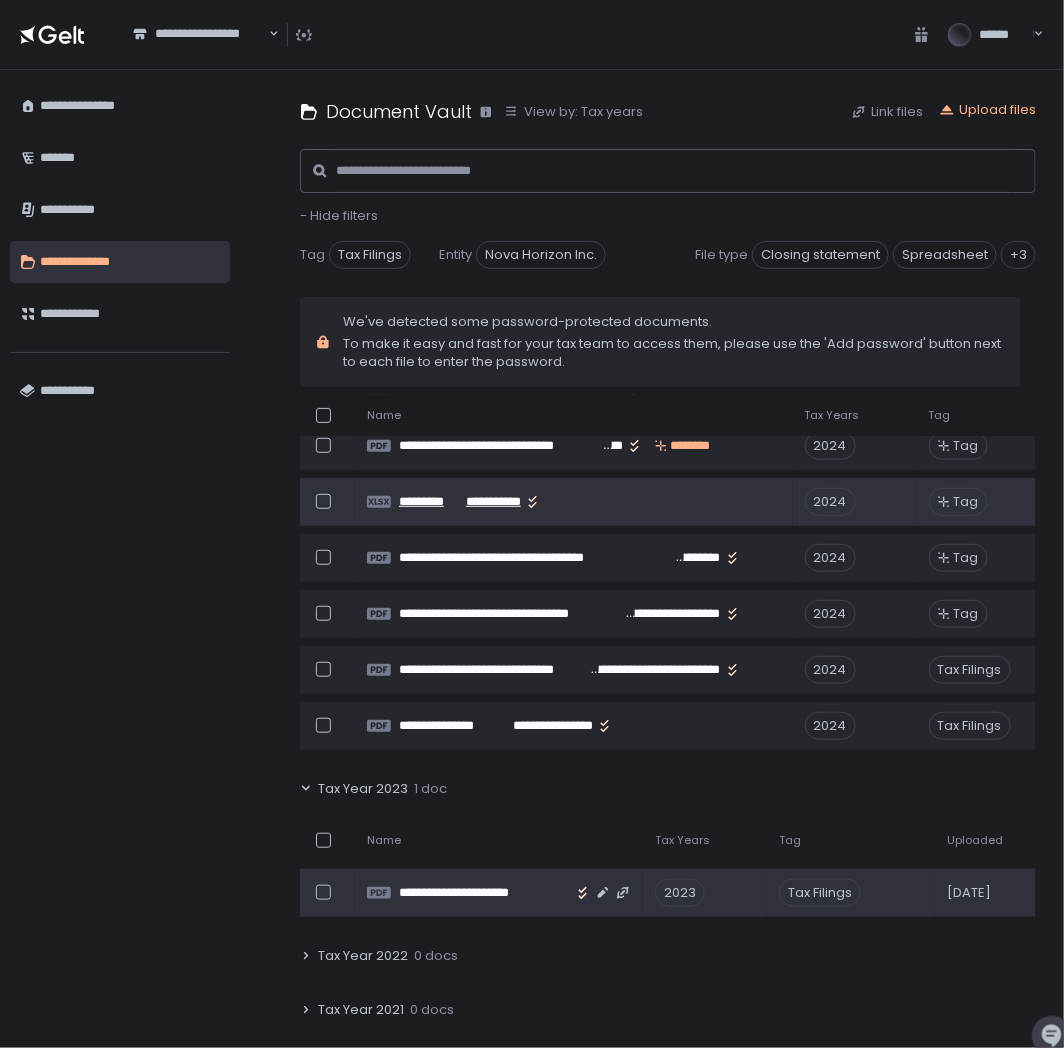 scroll, scrollTop: 308, scrollLeft: 0, axis: vertical 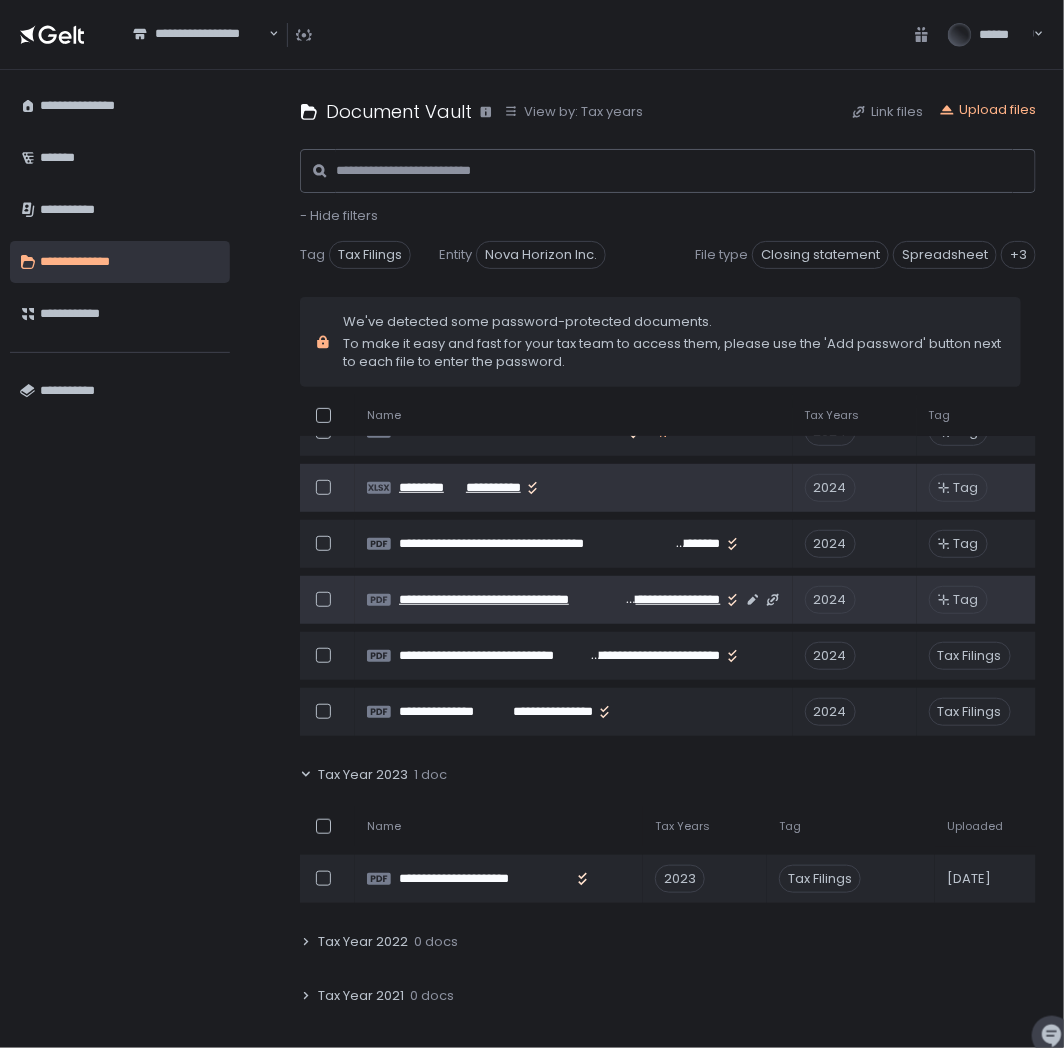 click on "**********" at bounding box center (512, 600) 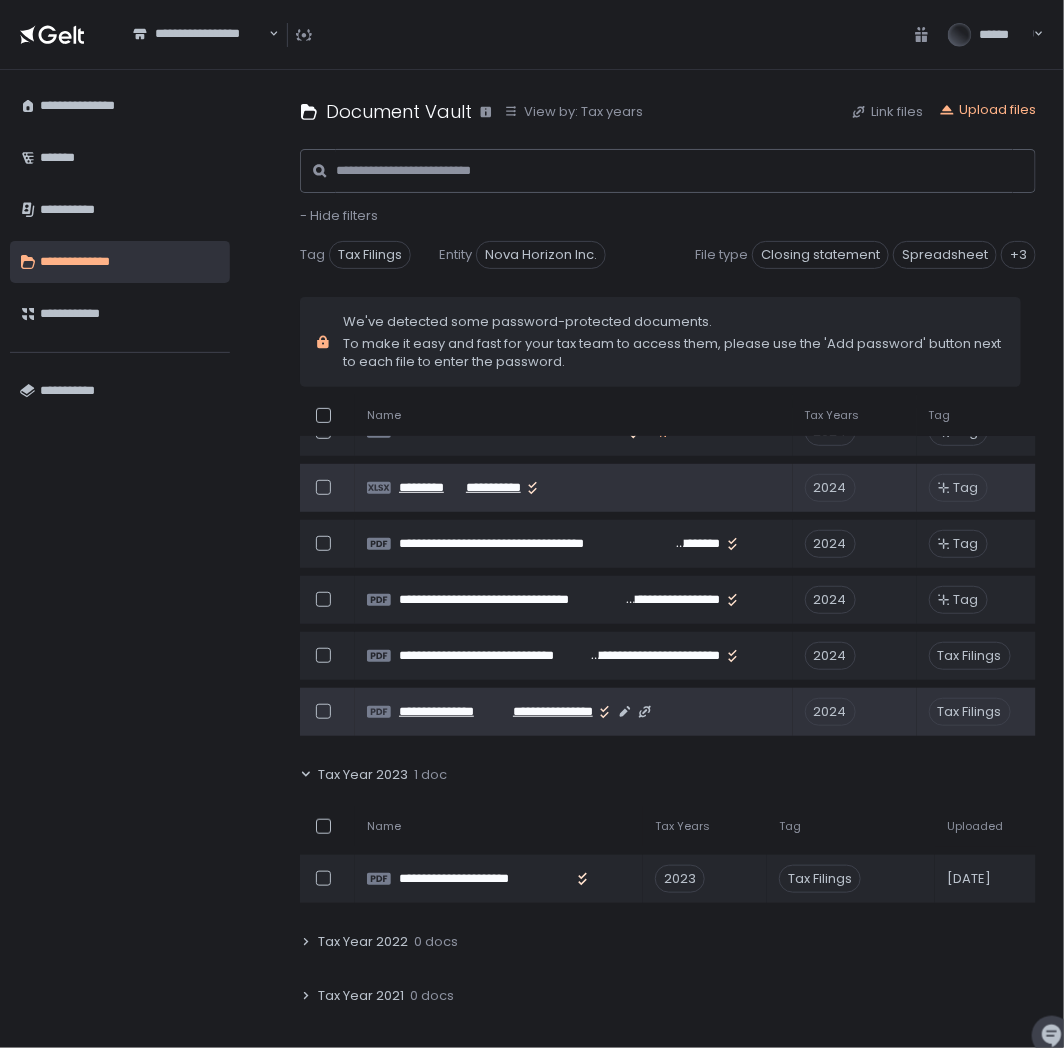 click on "**********" at bounding box center [449, 712] 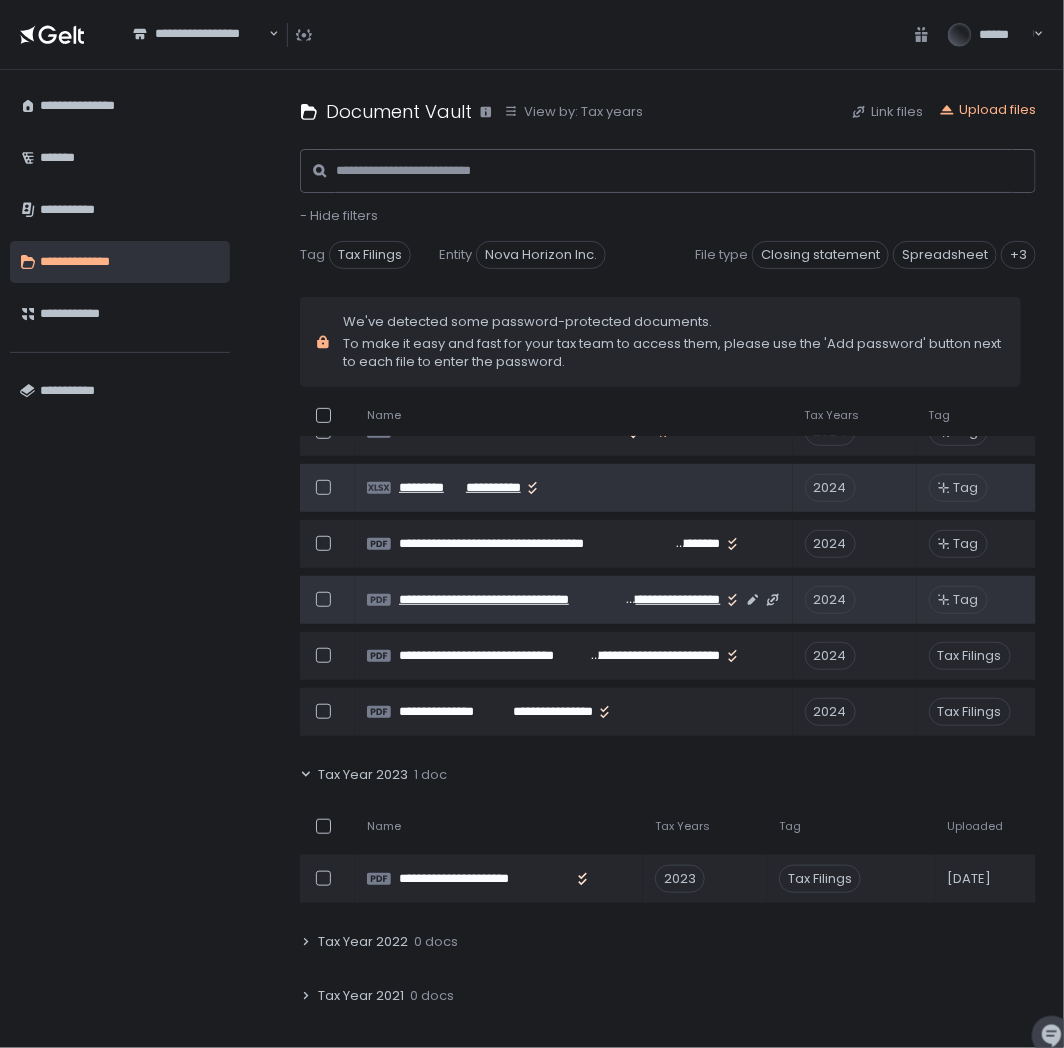 click on "**********" at bounding box center [512, 600] 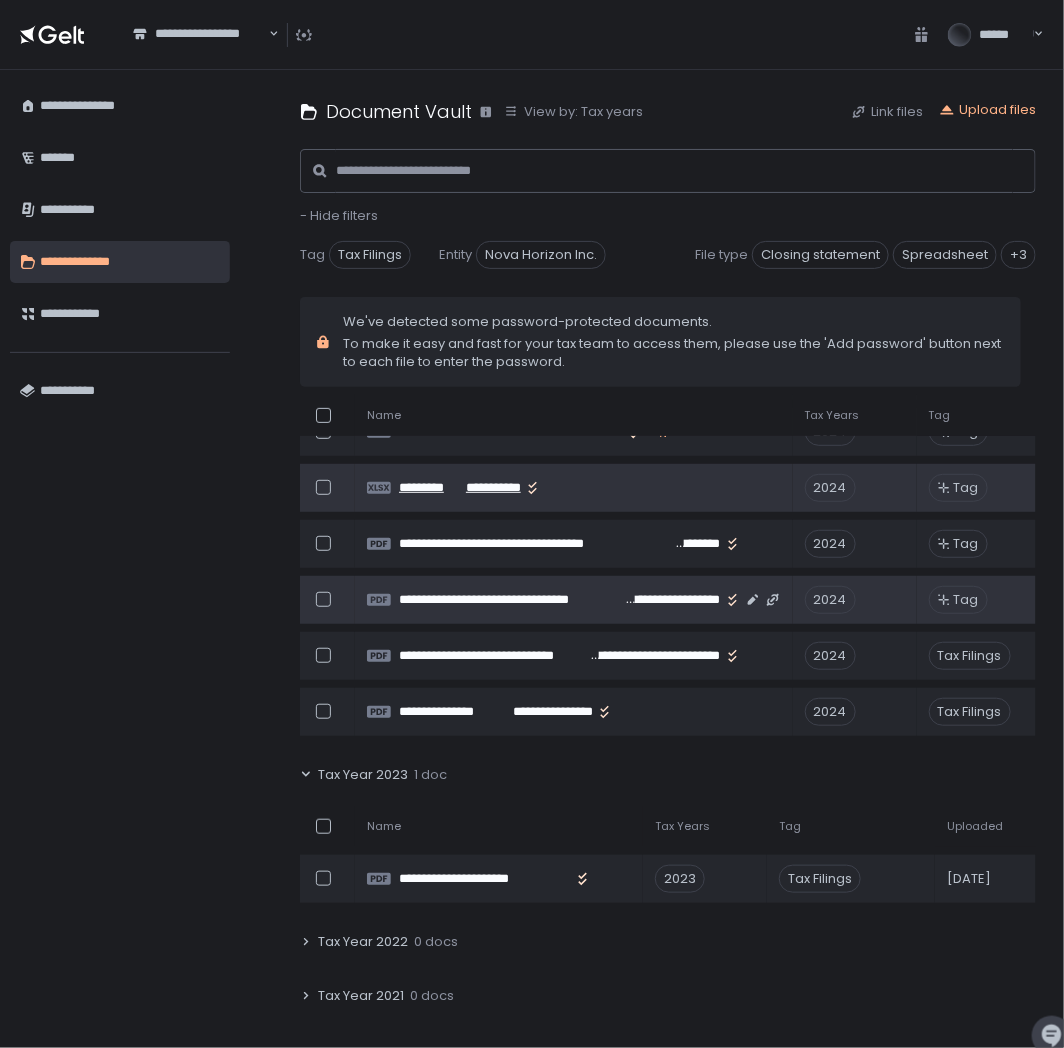 click on "**********" 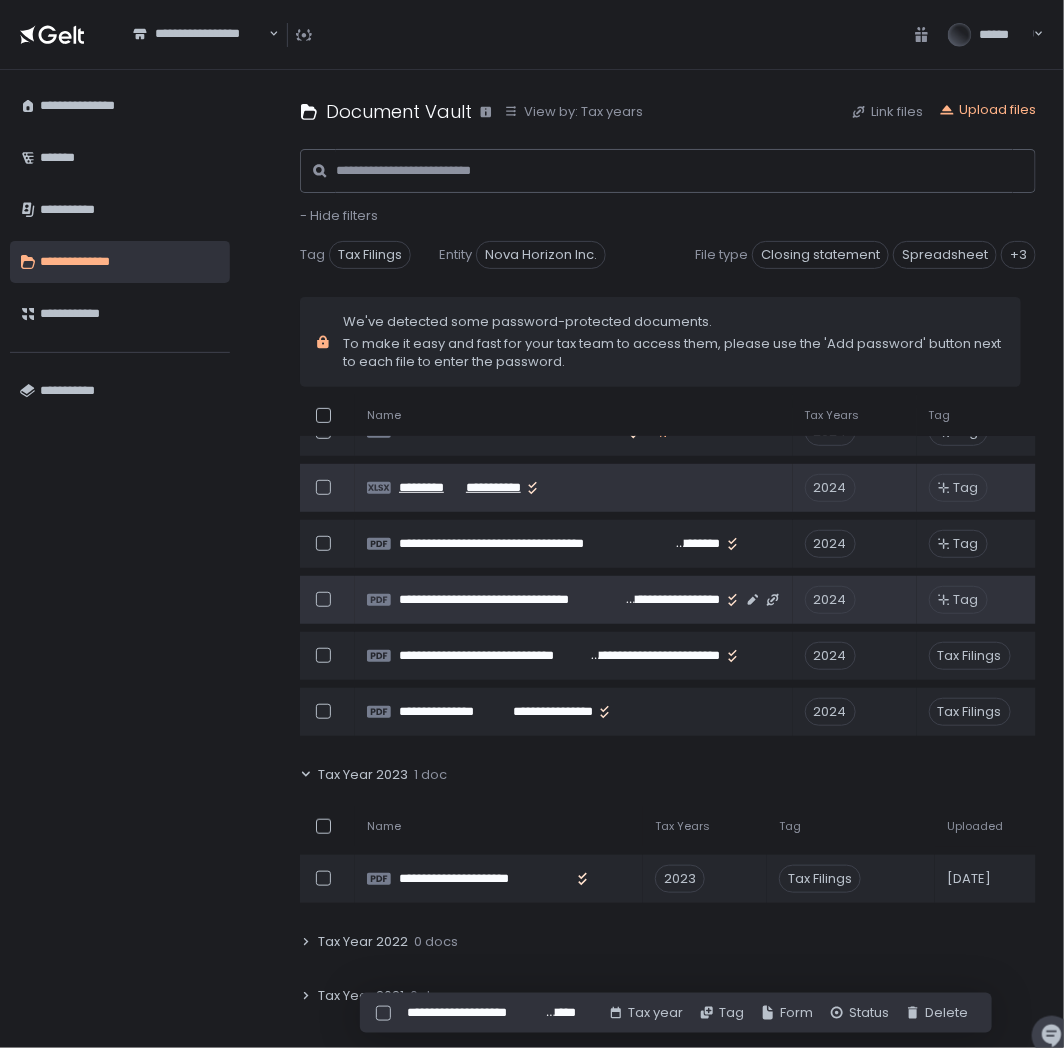 click at bounding box center (323, 599) 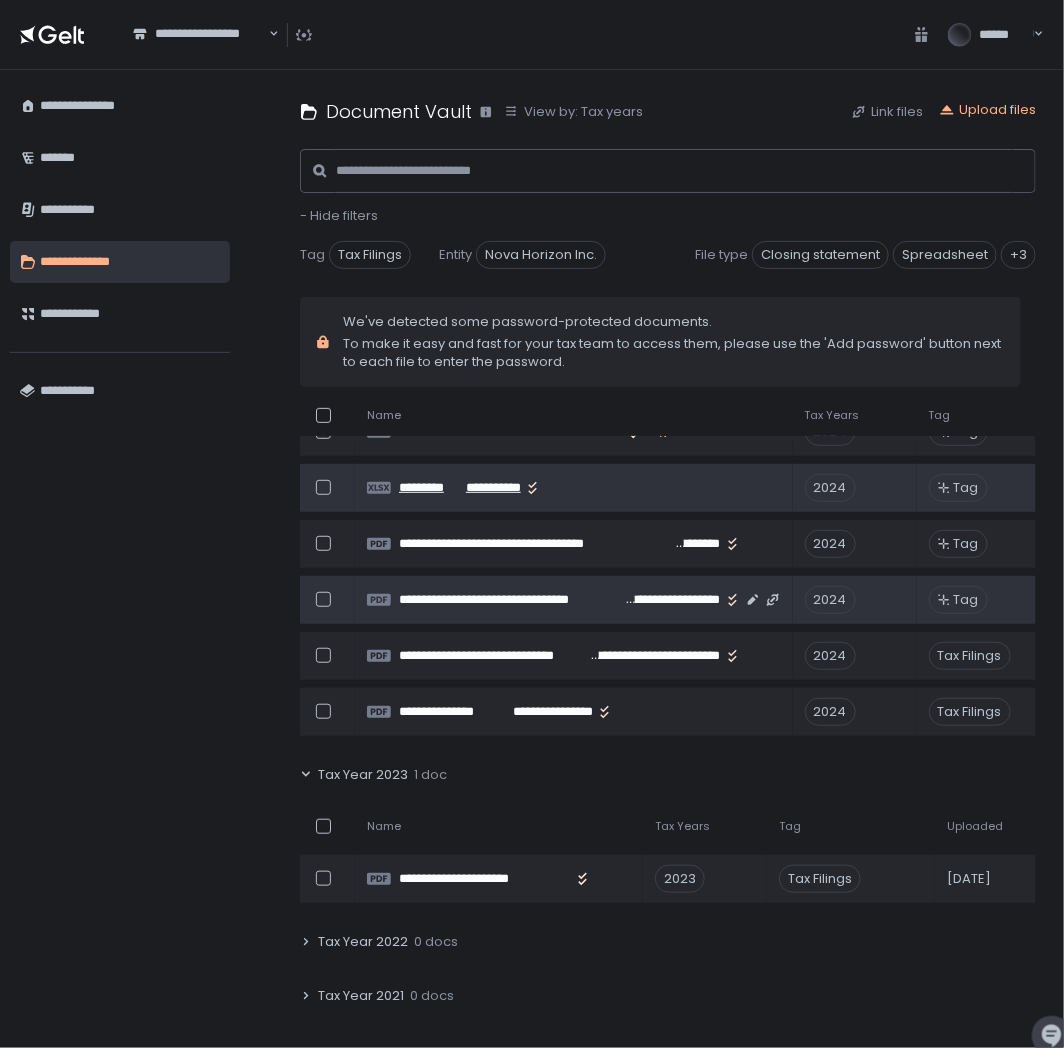 click on "**********" 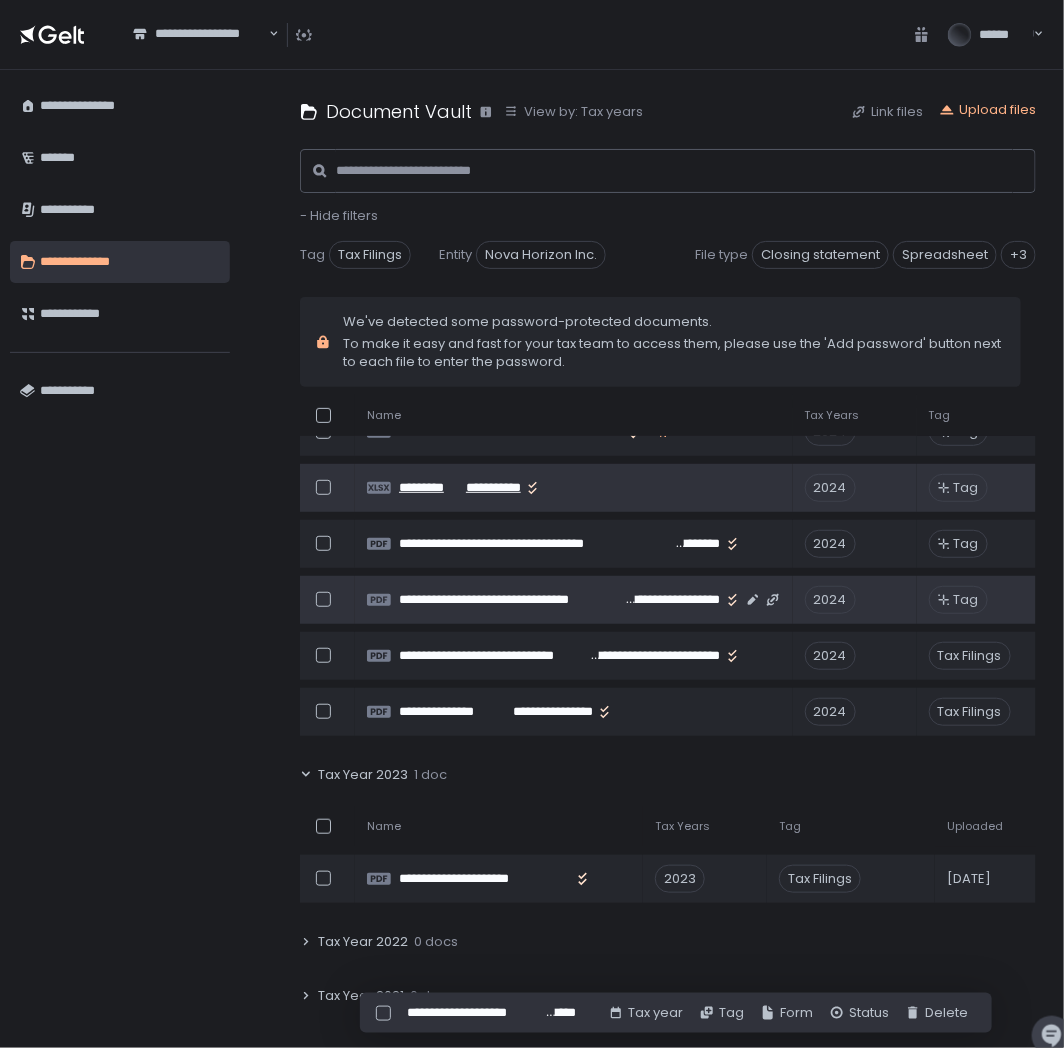 click at bounding box center (323, 599) 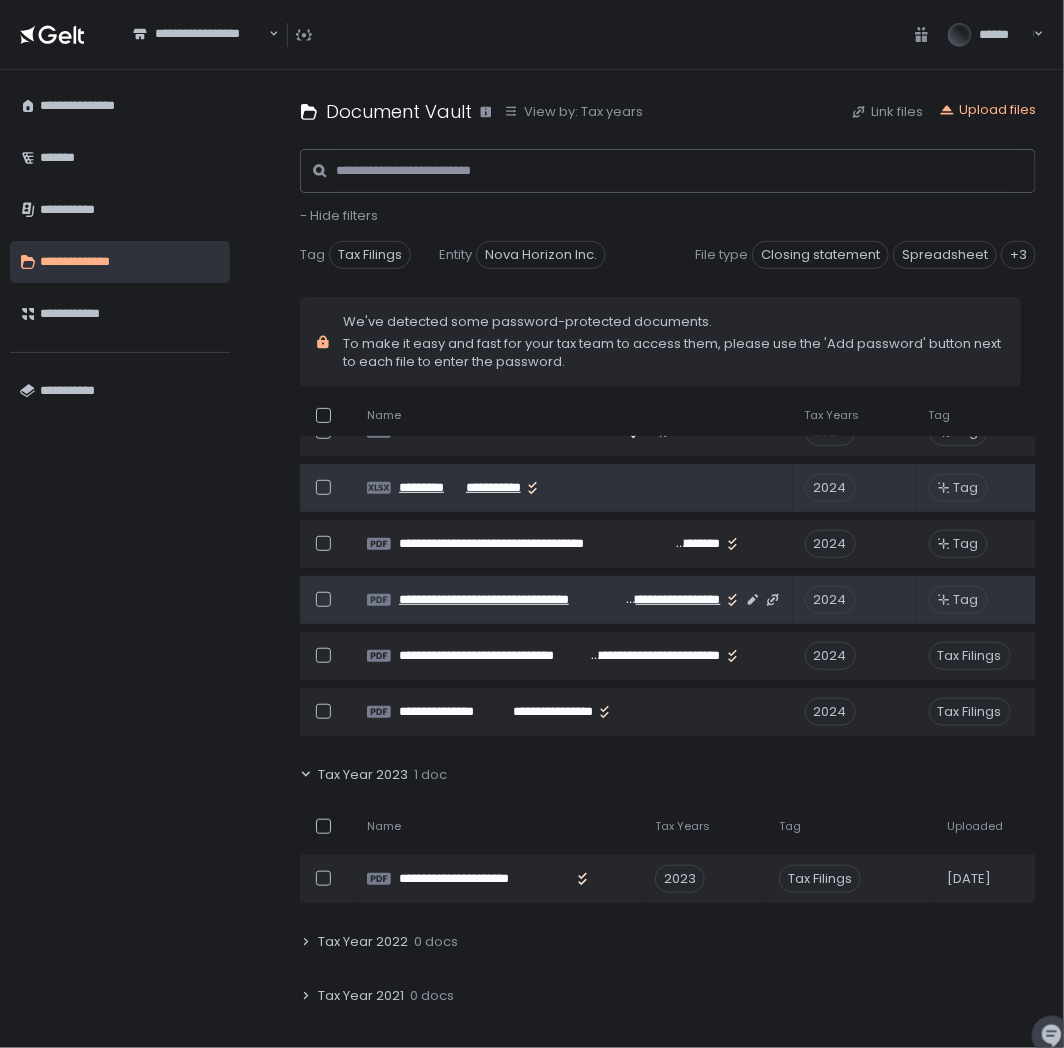 click on "**********" at bounding box center (512, 600) 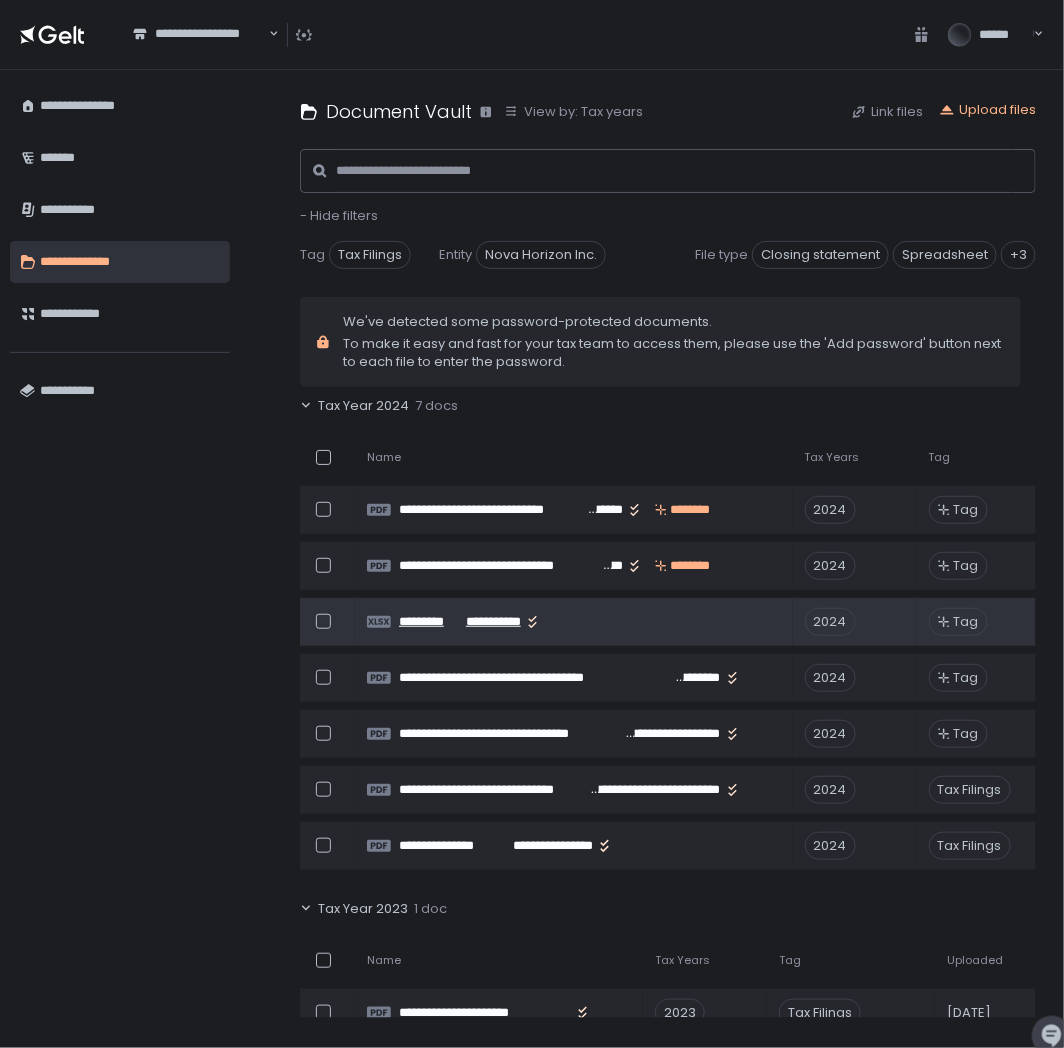 scroll, scrollTop: 308, scrollLeft: 0, axis: vertical 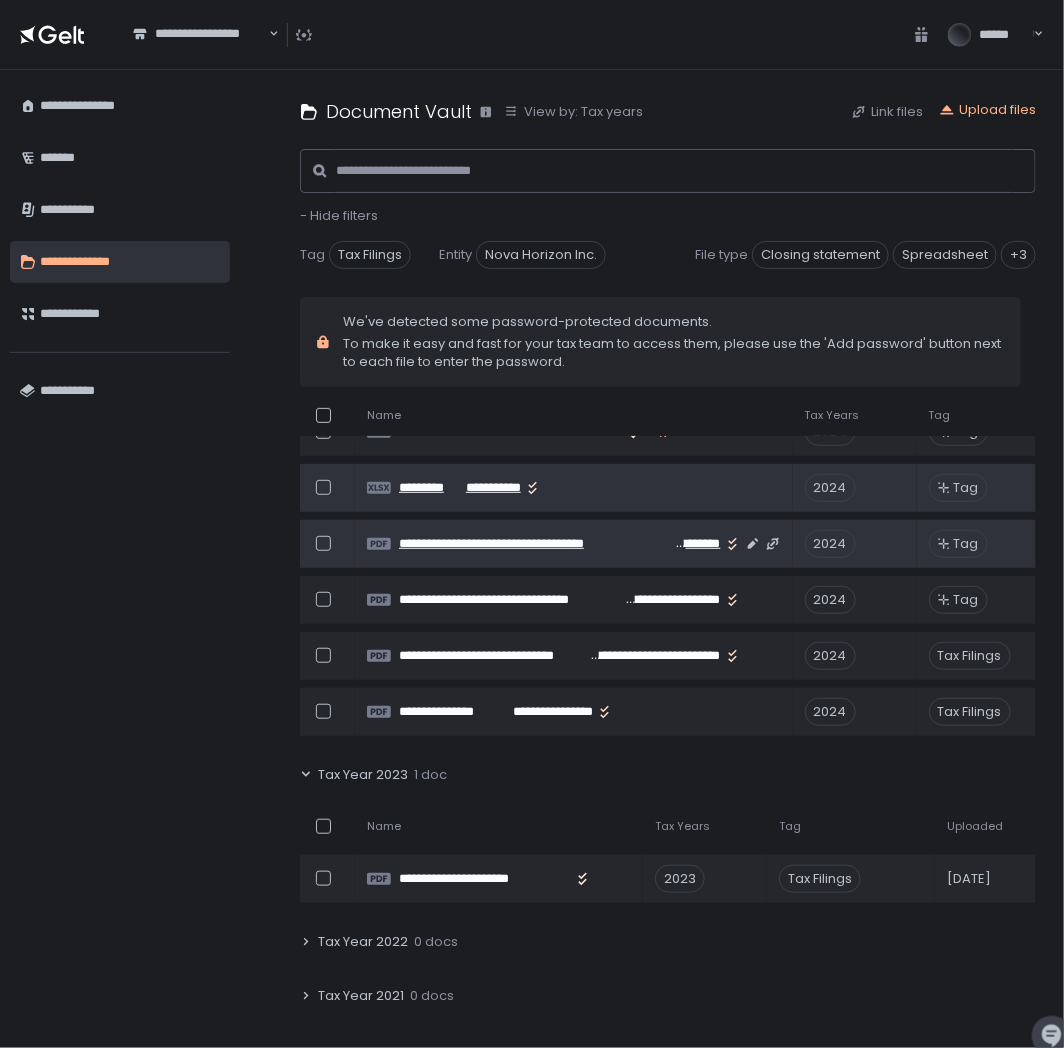 click on "**********" at bounding box center (536, 544) 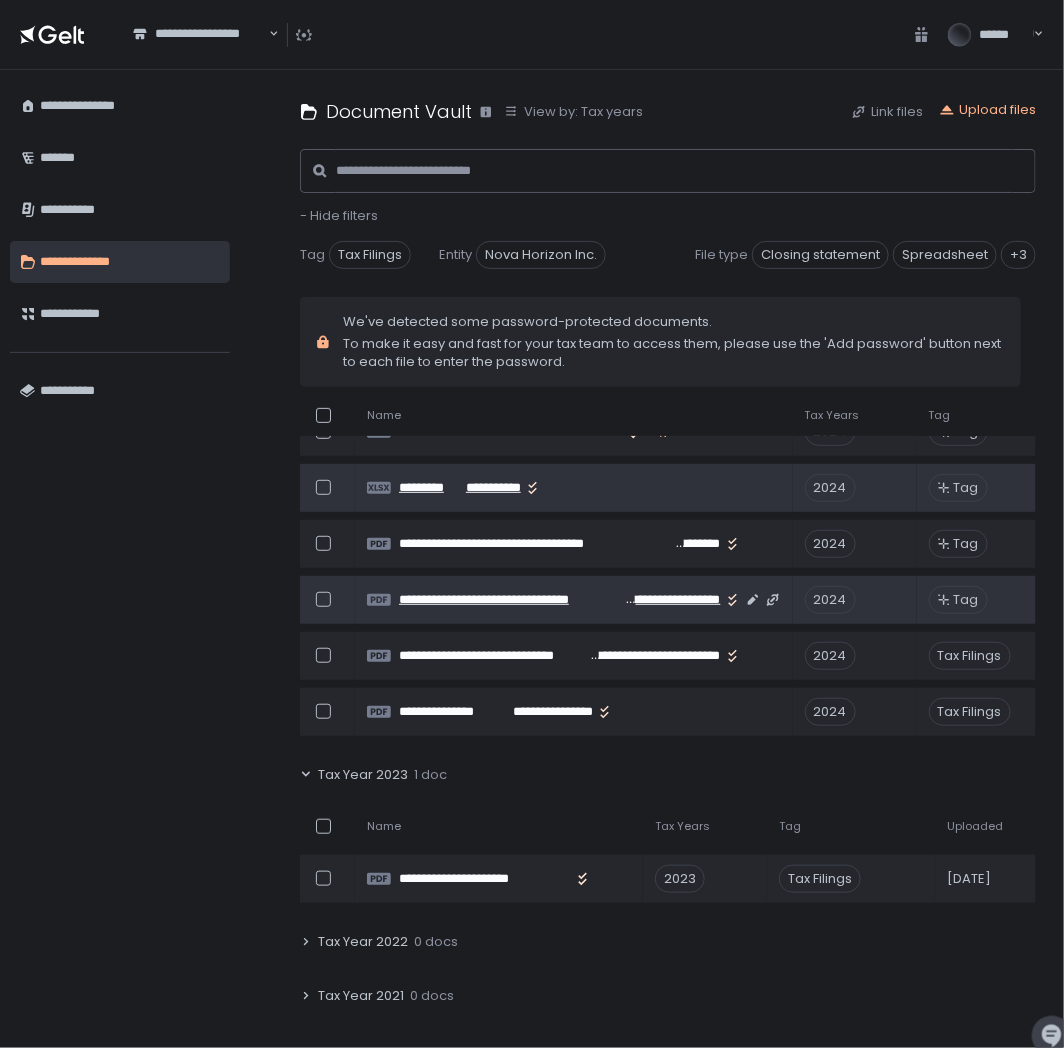 click on "**********" at bounding box center [512, 600] 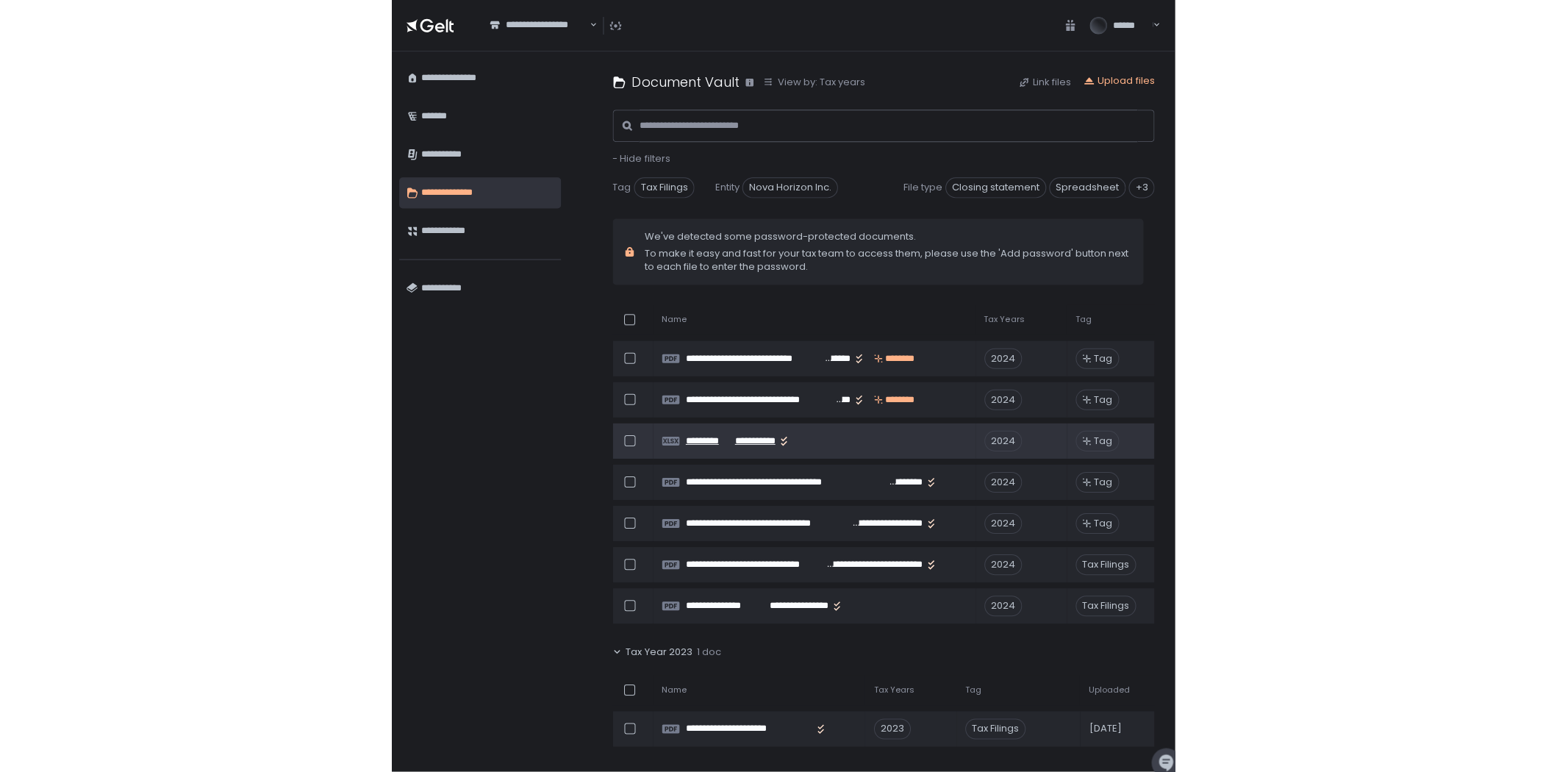 scroll, scrollTop: 63, scrollLeft: 0, axis: vertical 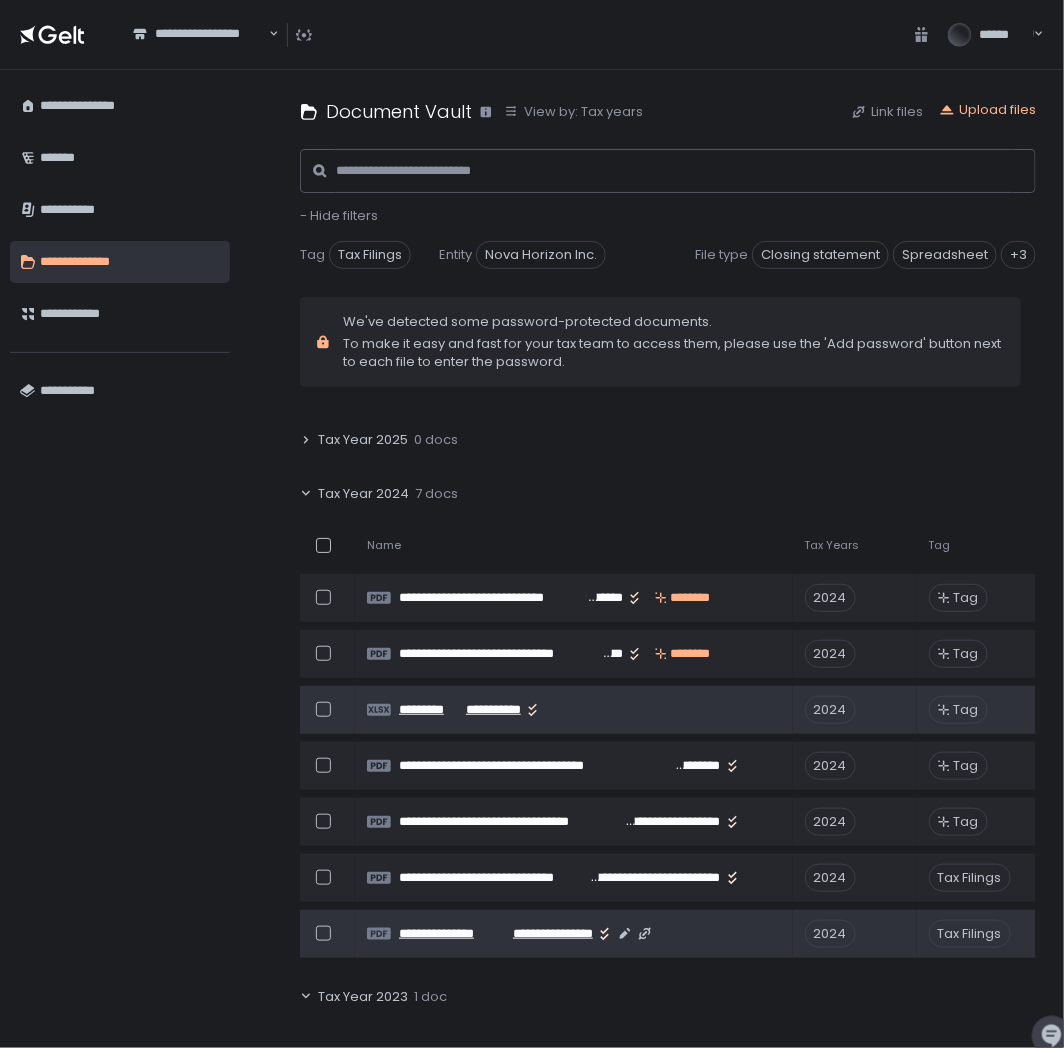 click on "**********" at bounding box center [546, 934] 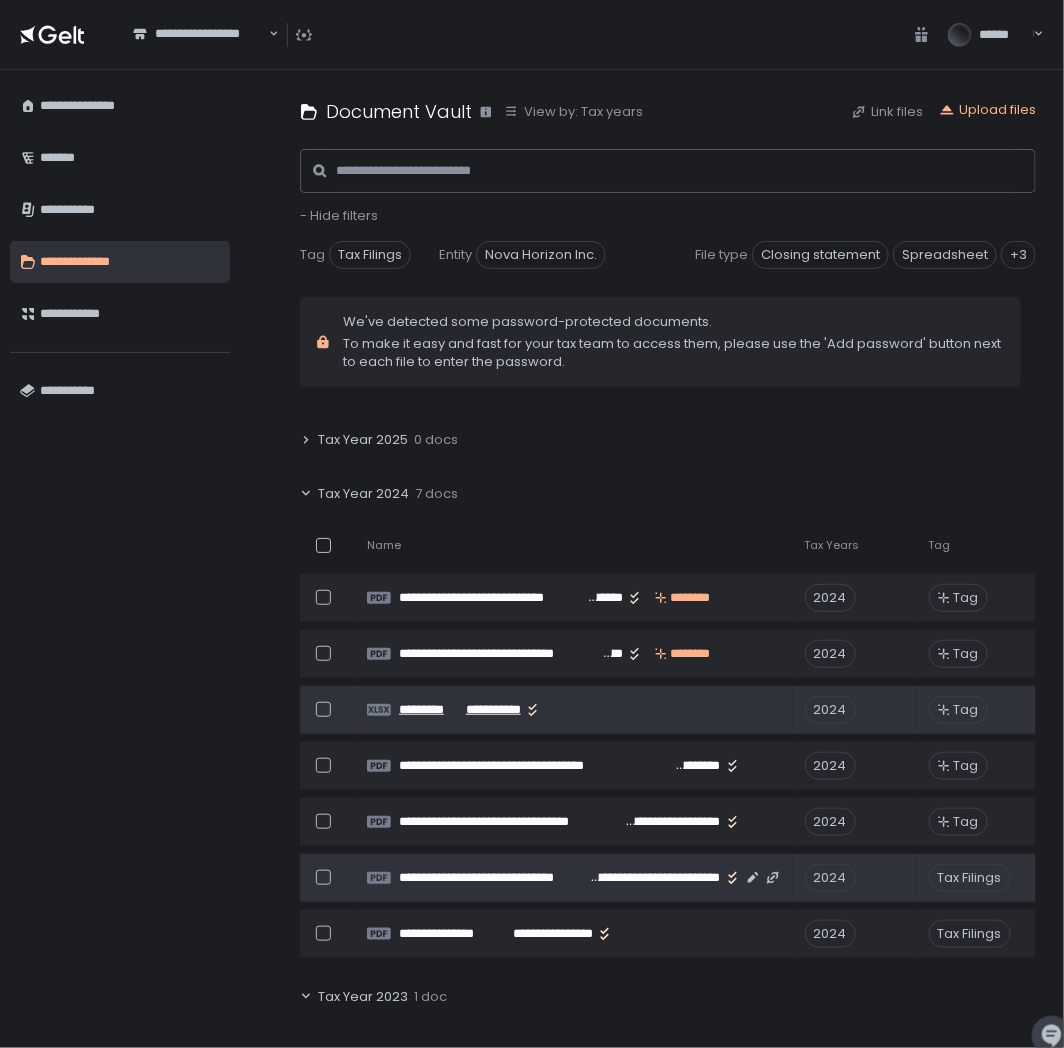 click on "**********" 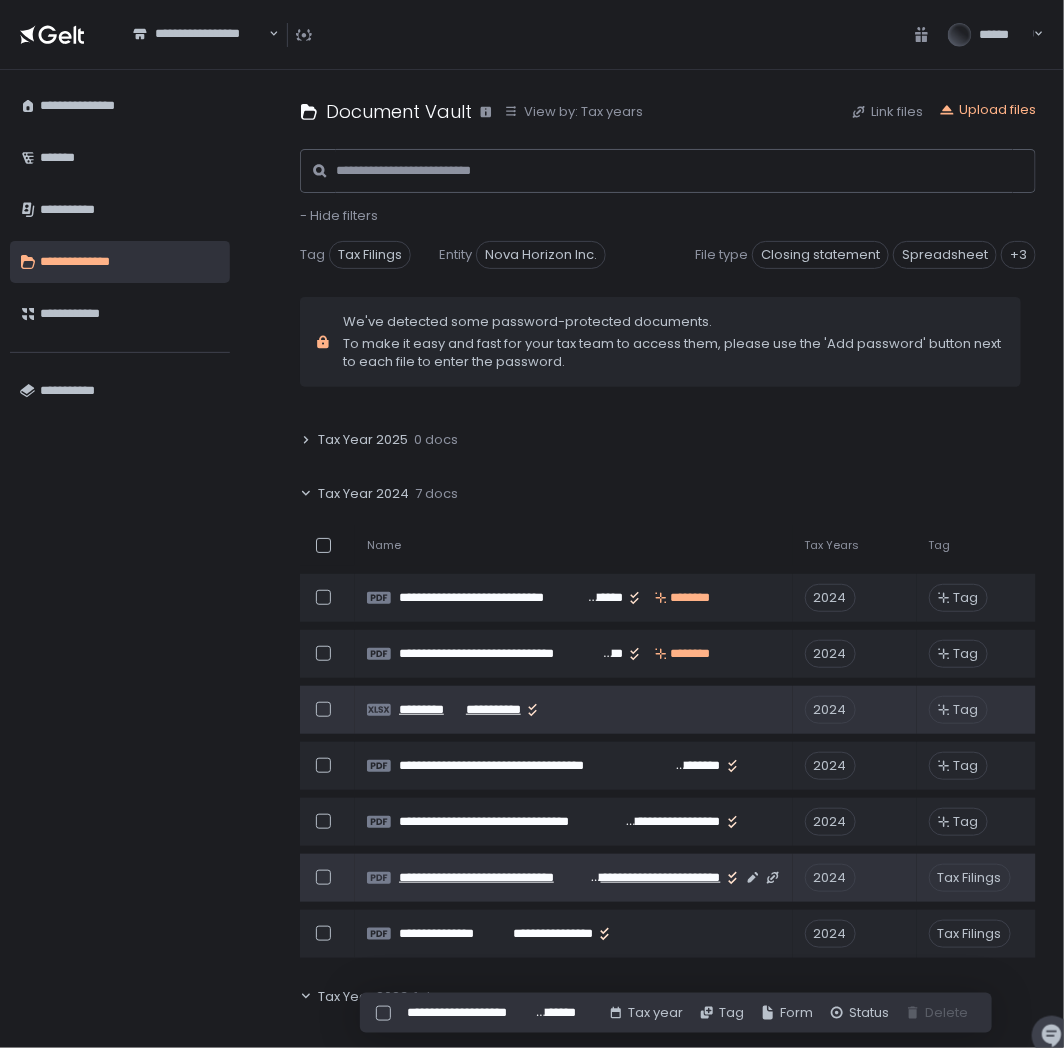 click on "**********" at bounding box center (494, 878) 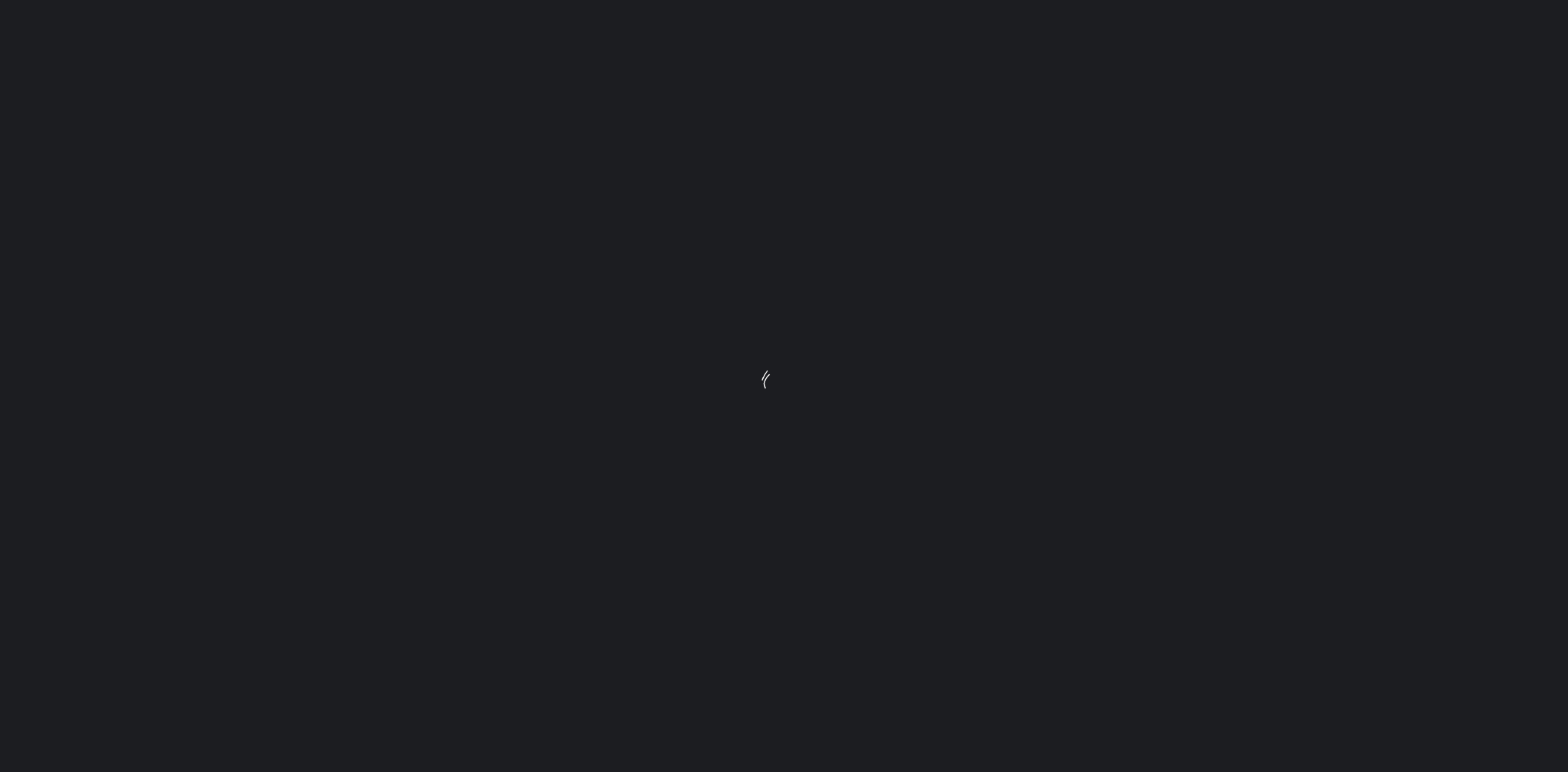 scroll, scrollTop: 0, scrollLeft: 0, axis: both 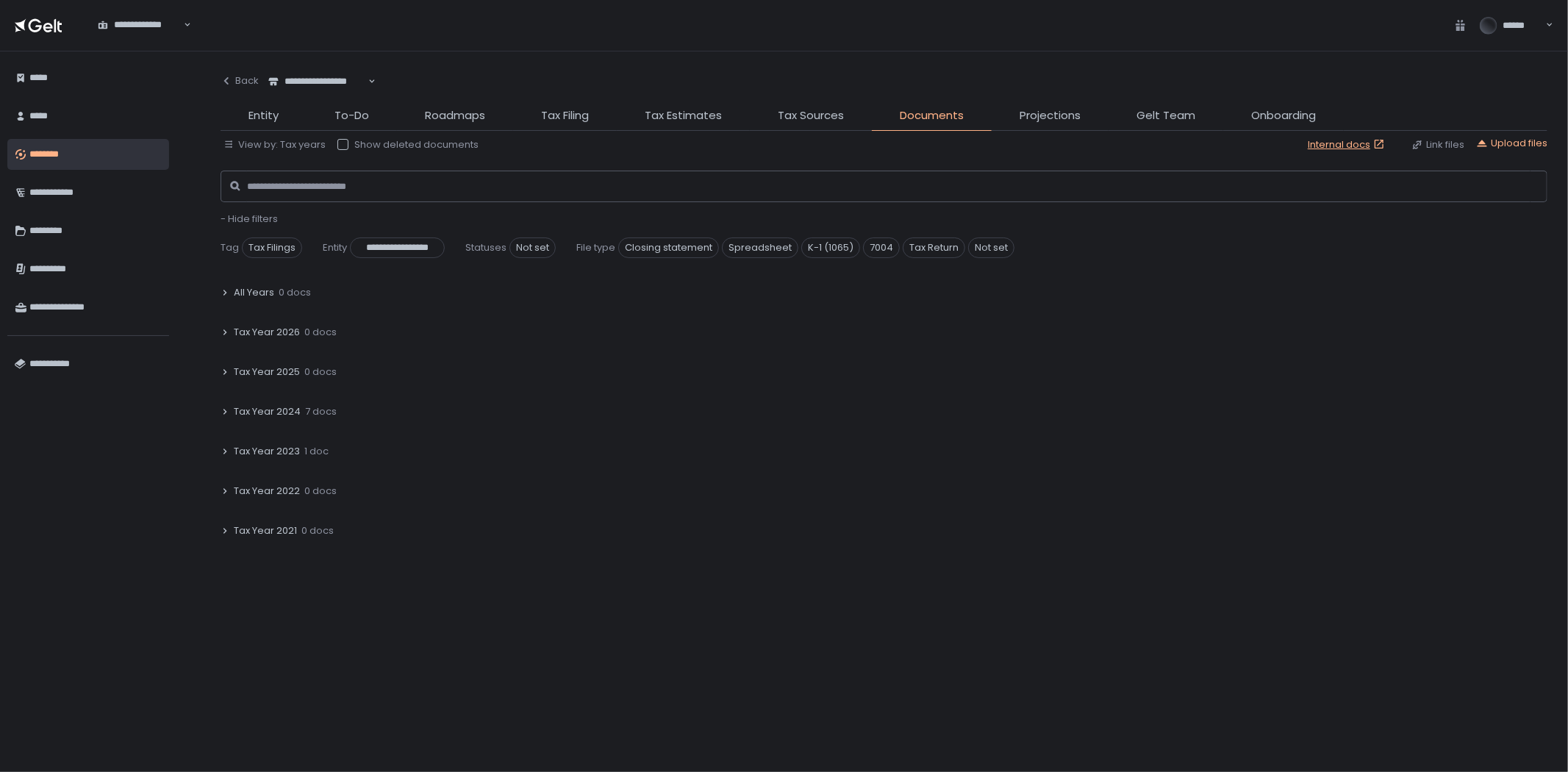 click on "********" at bounding box center [96, 154] 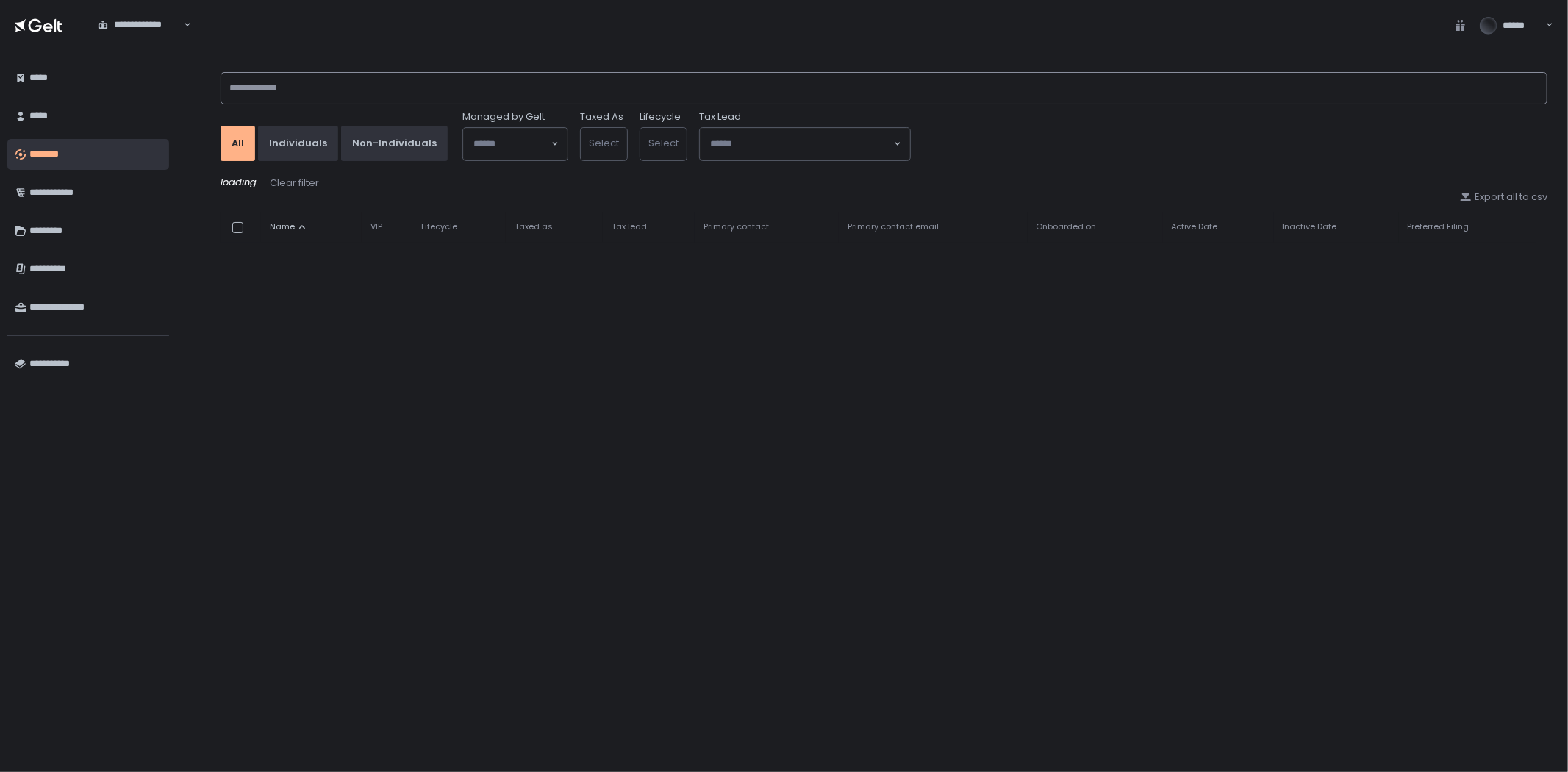 click 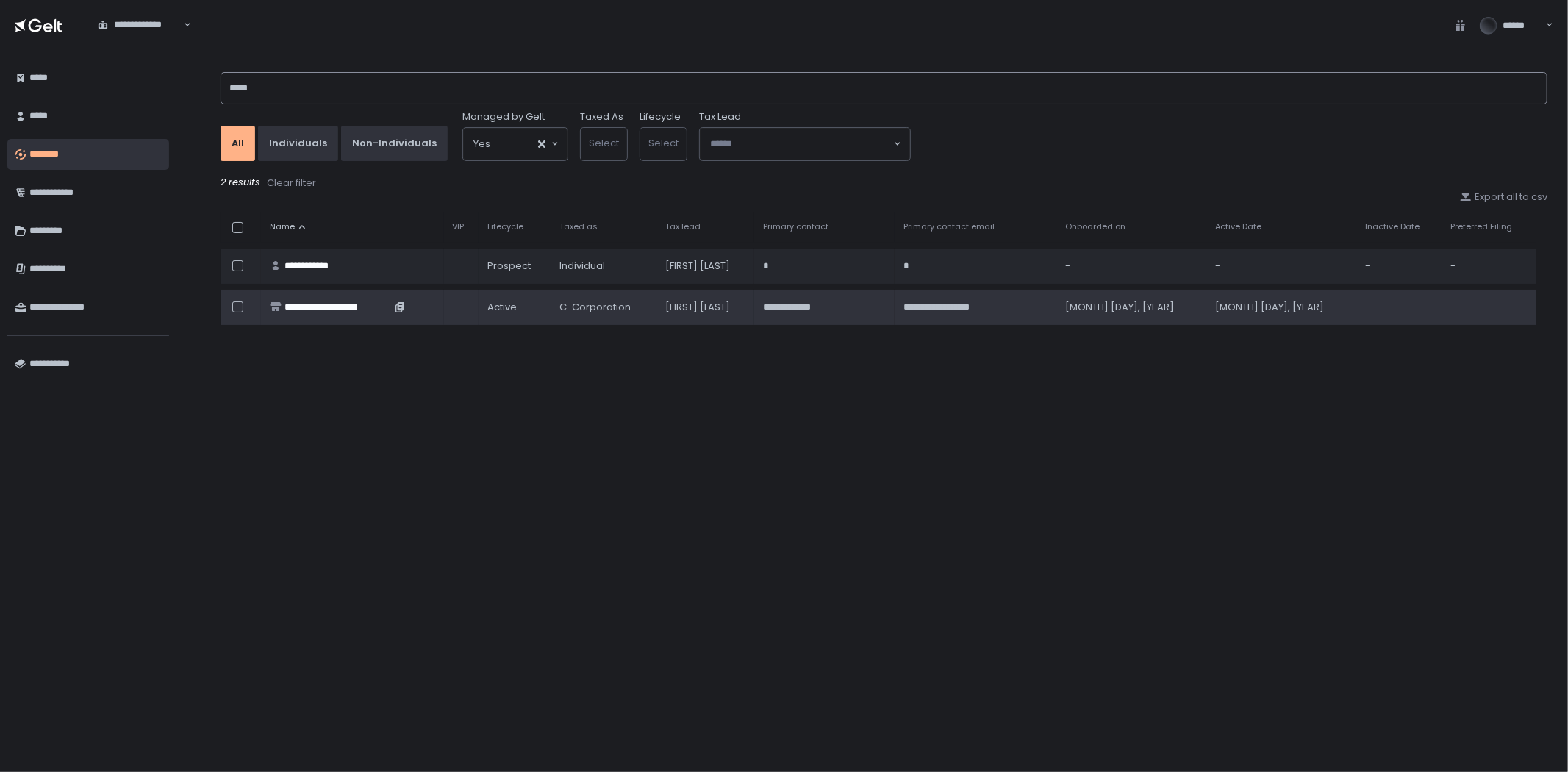 type on "*****" 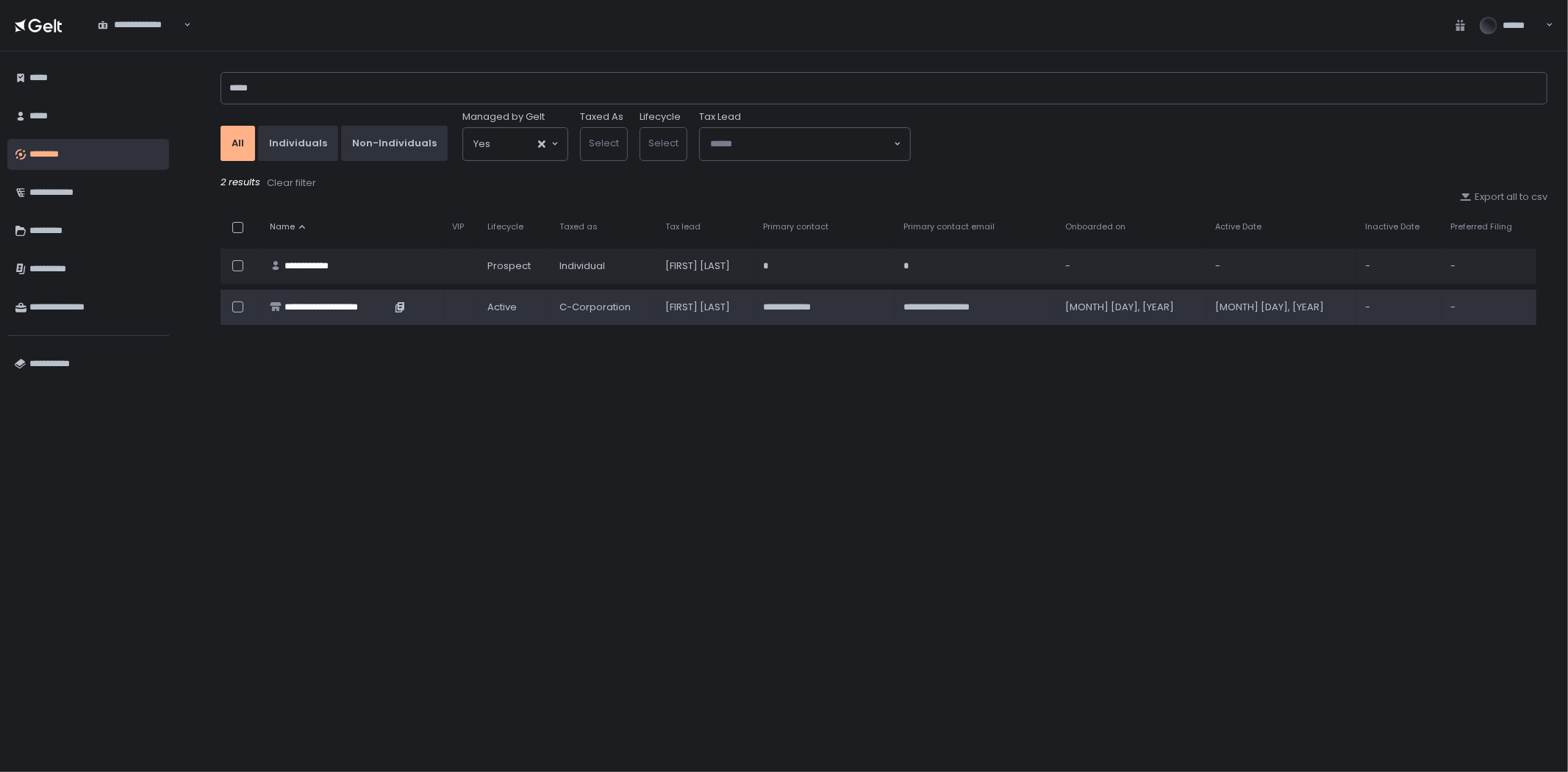 click on "**********" at bounding box center (337, 307) 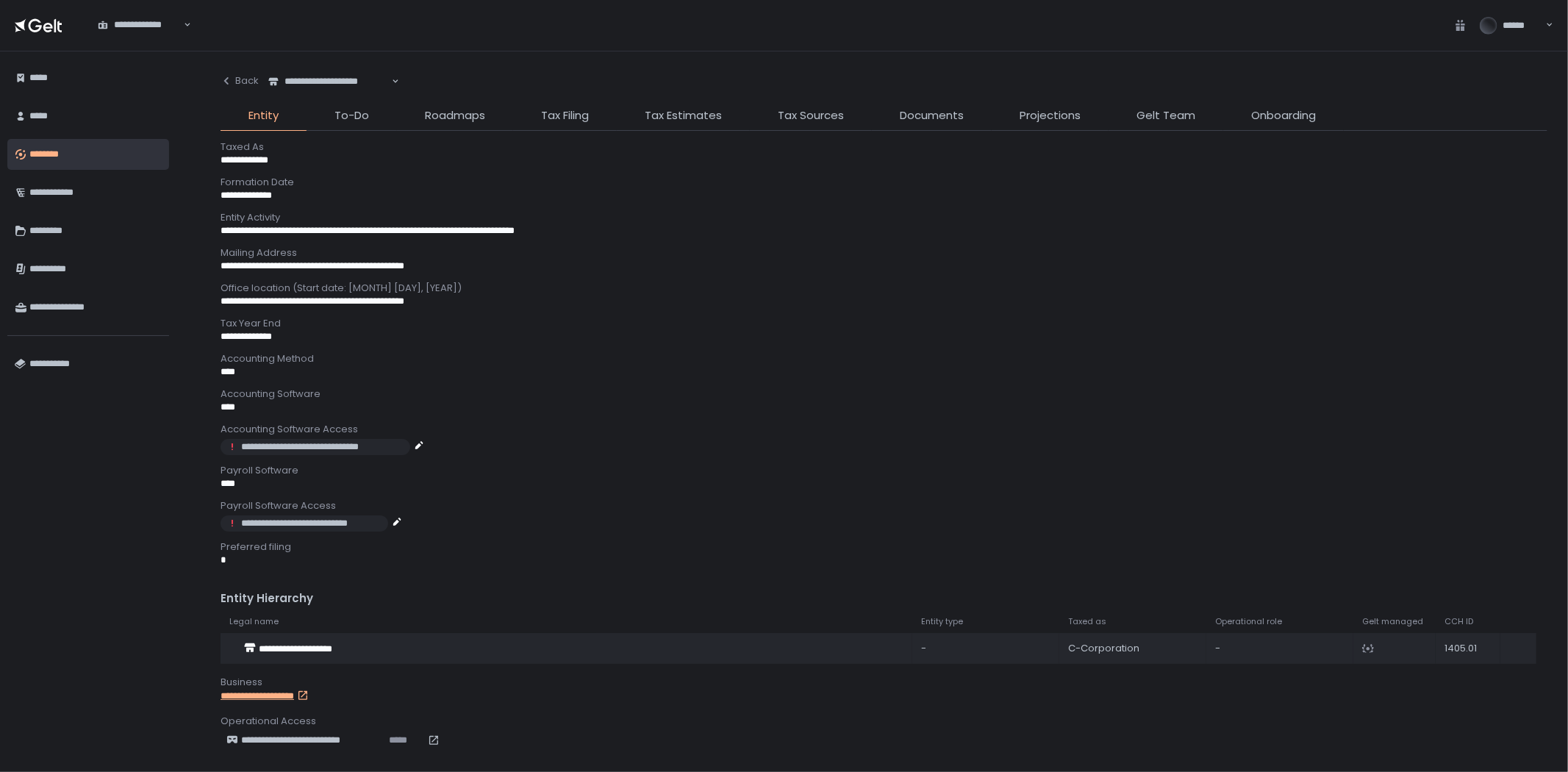 scroll, scrollTop: 509, scrollLeft: 0, axis: vertical 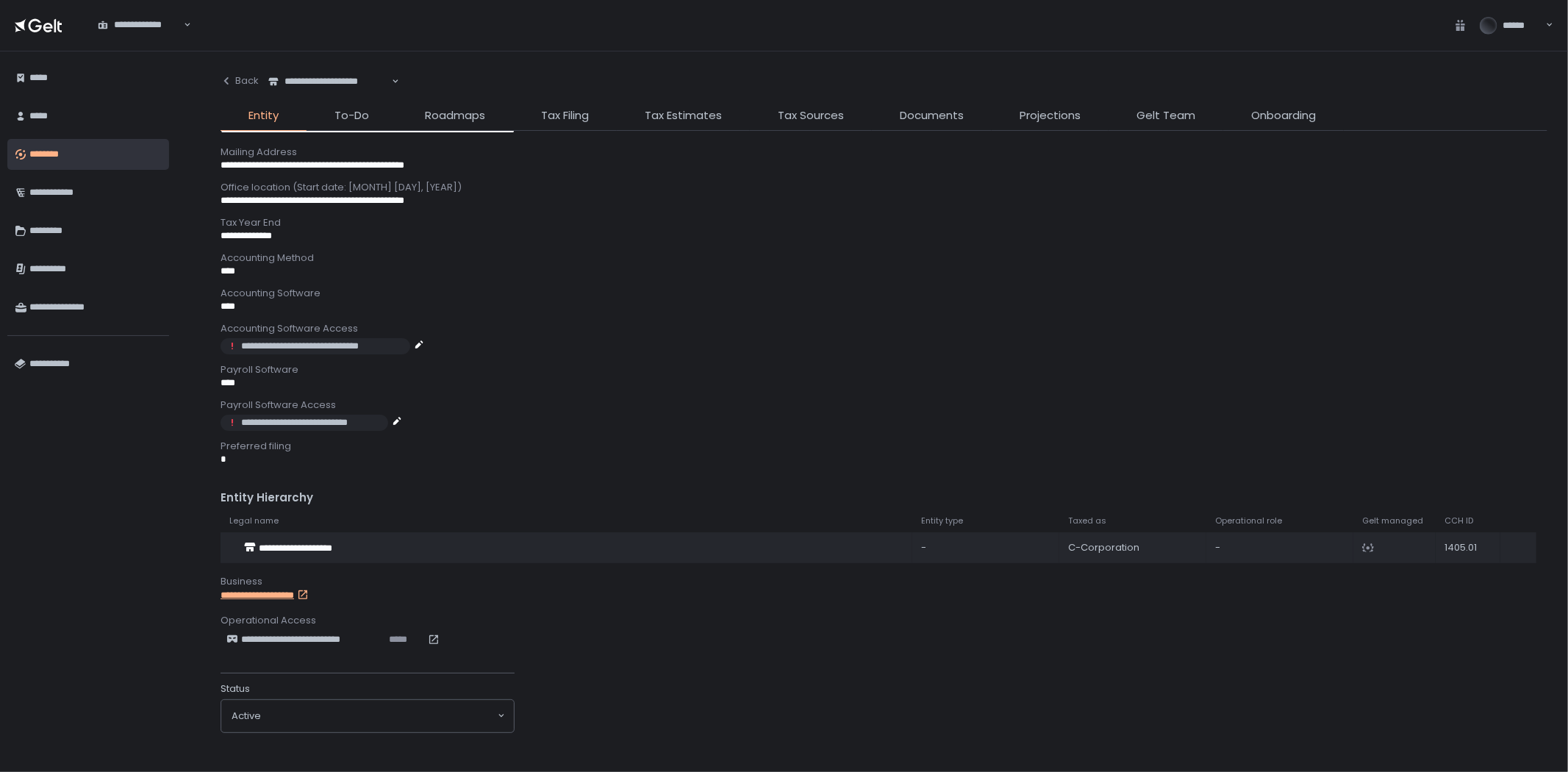 click on "**********" at bounding box center [282, 596] 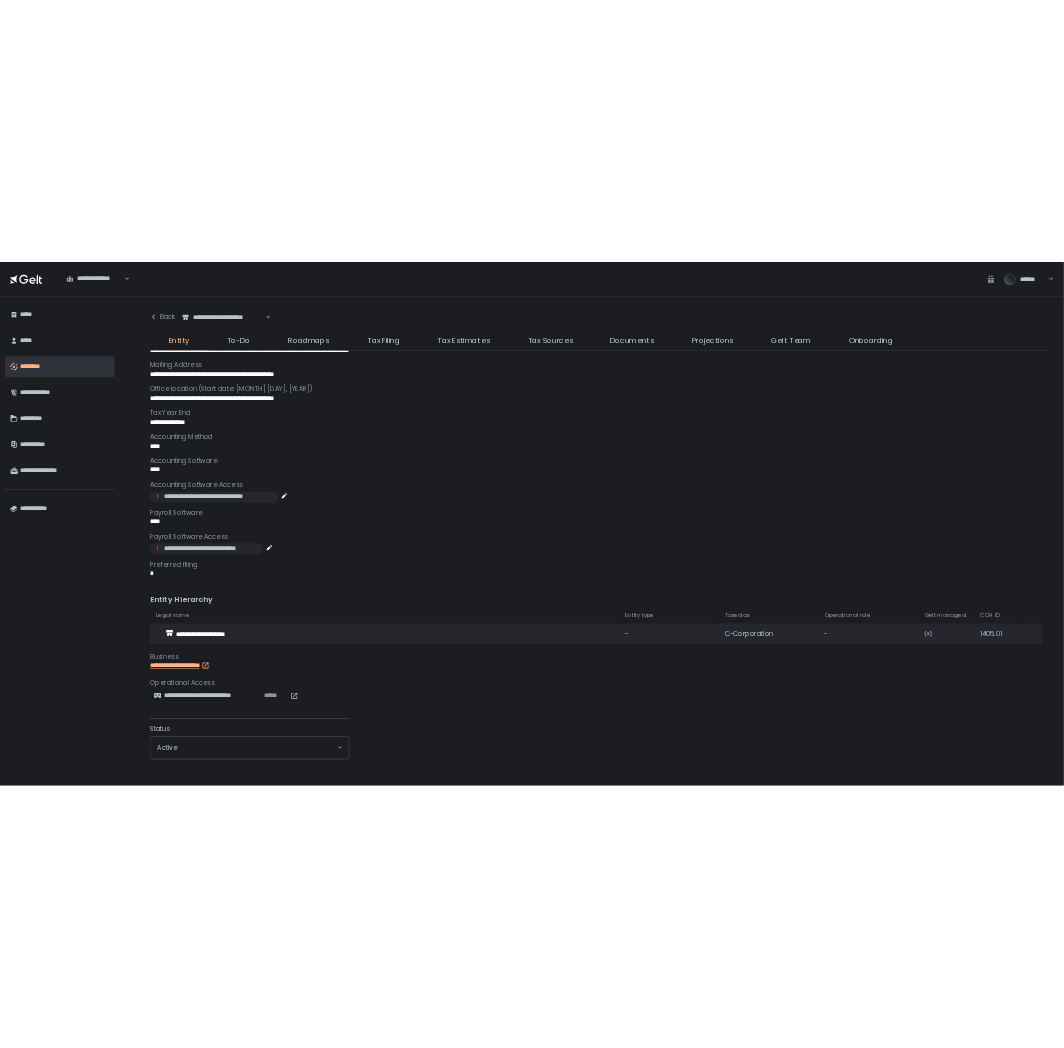scroll, scrollTop: 25, scrollLeft: 0, axis: vertical 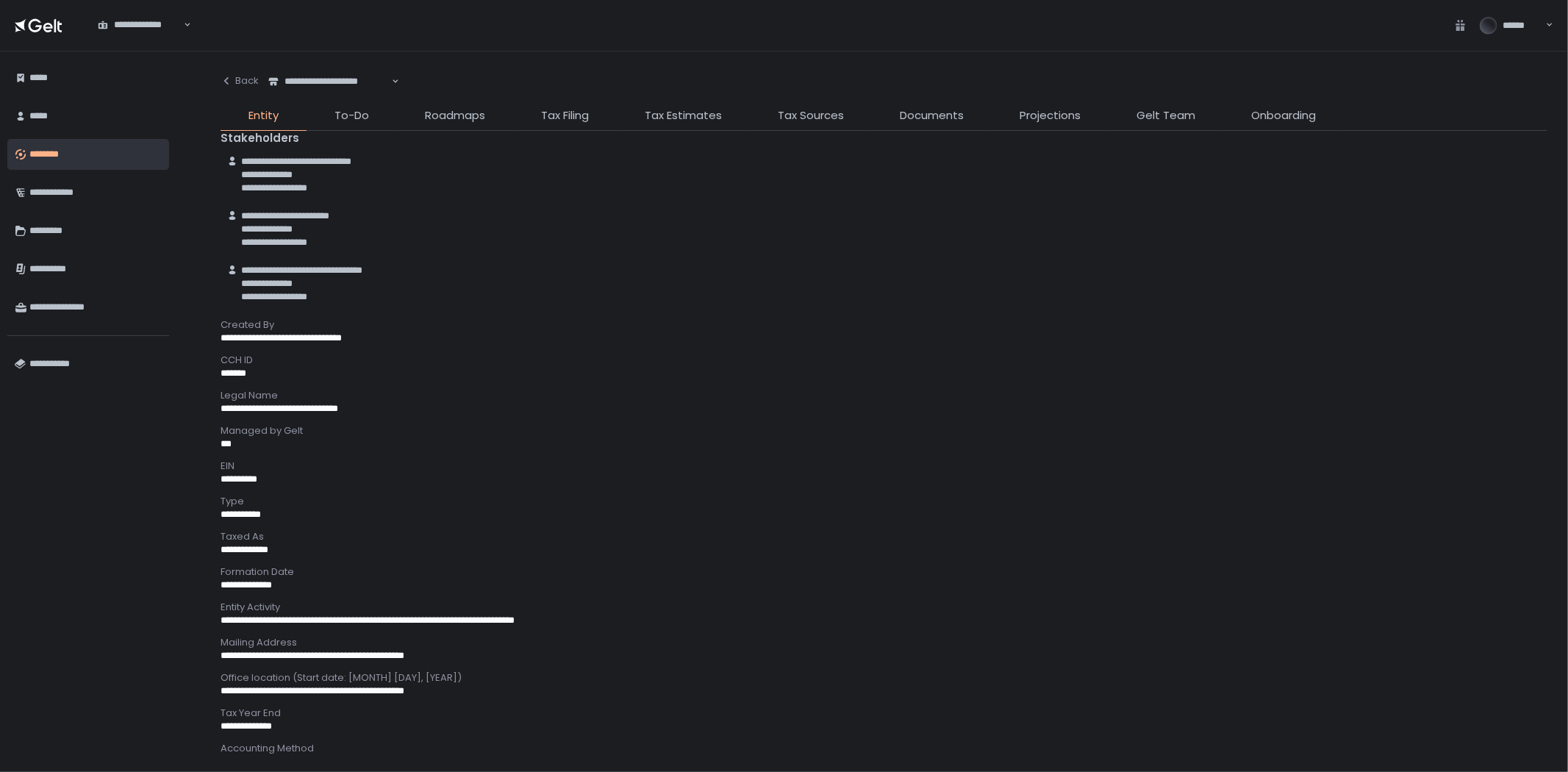 click on "CCH ID" 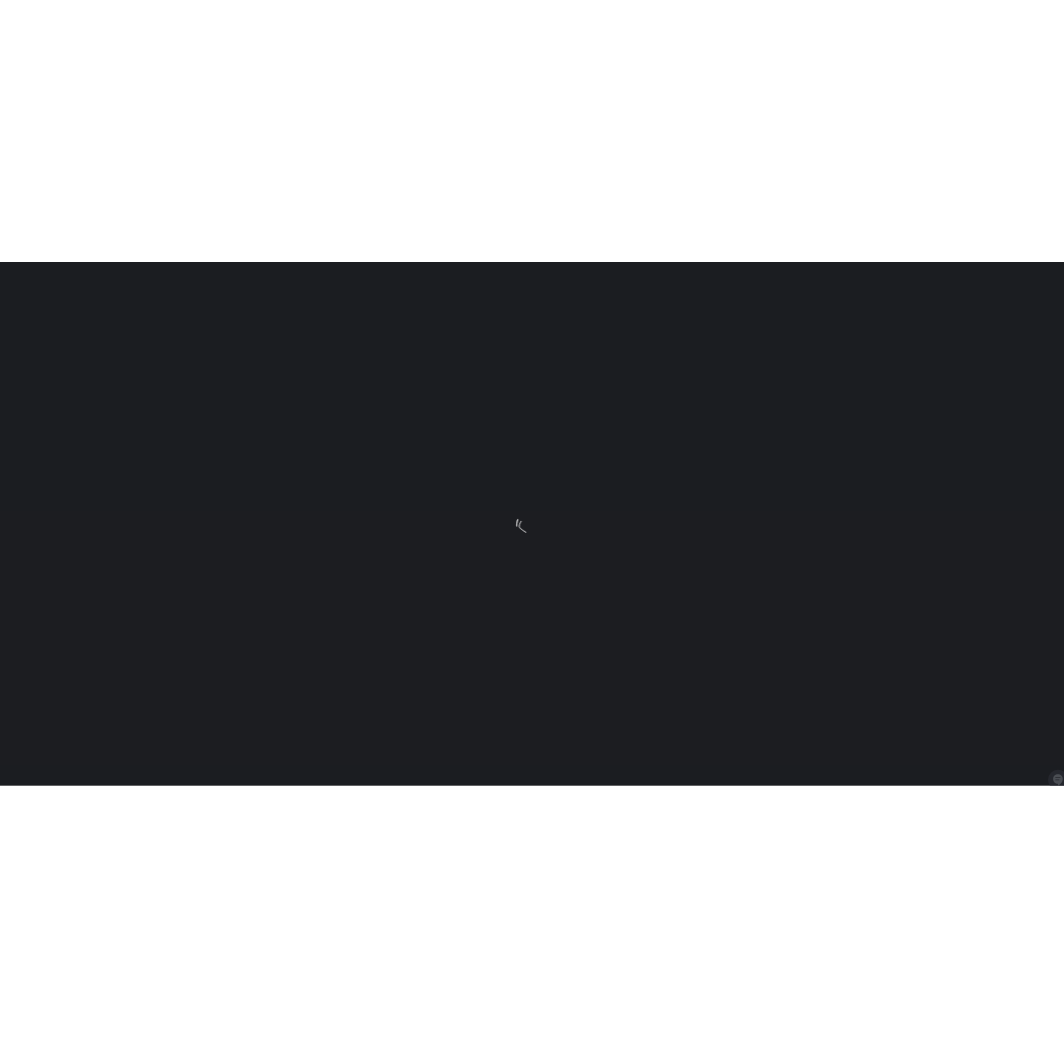 scroll, scrollTop: 0, scrollLeft: 0, axis: both 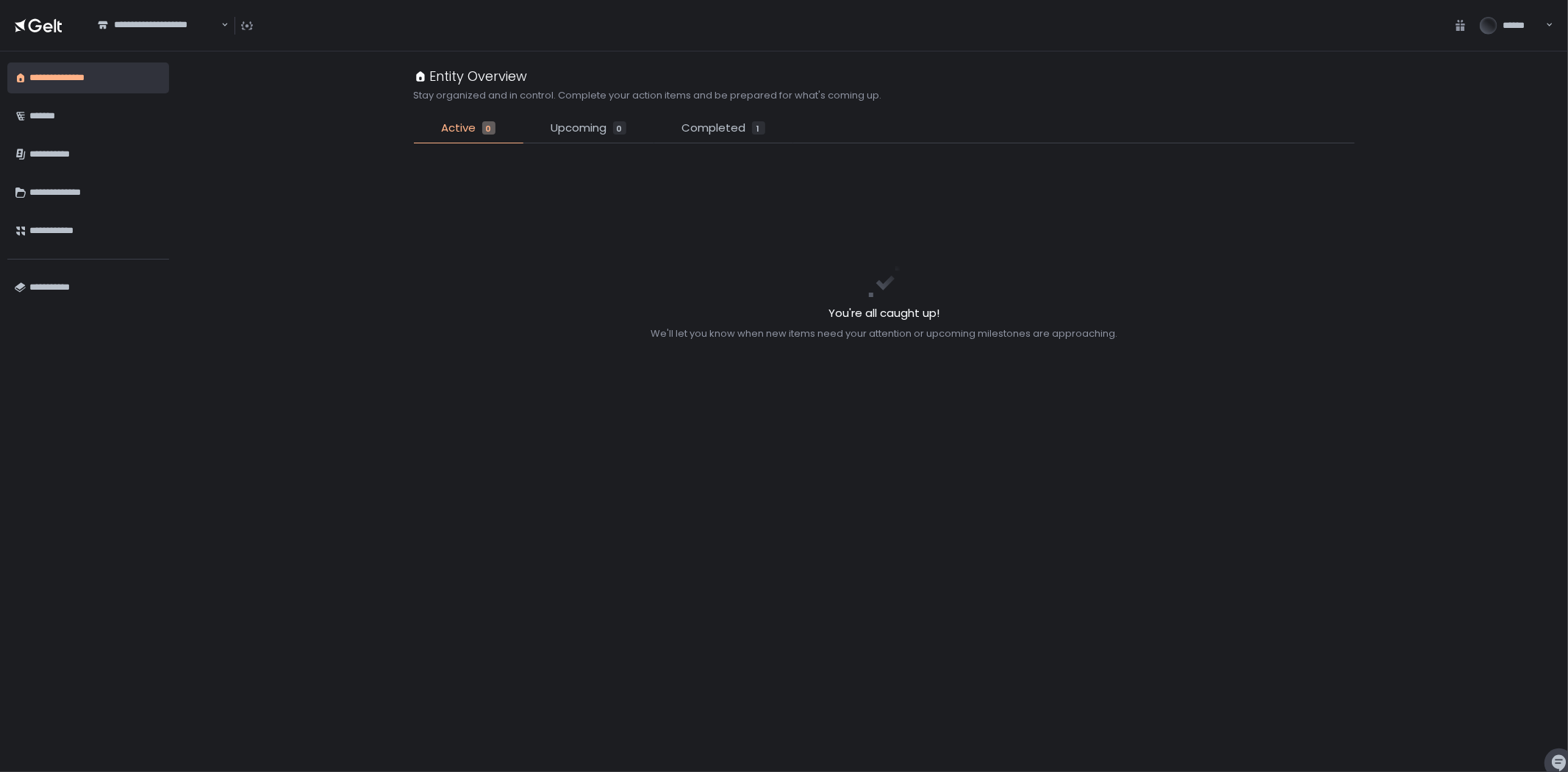 click on "You're all caught up! We'll let you know when new items need your attention or upcoming milestones are approaching." at bounding box center (884, 450) 